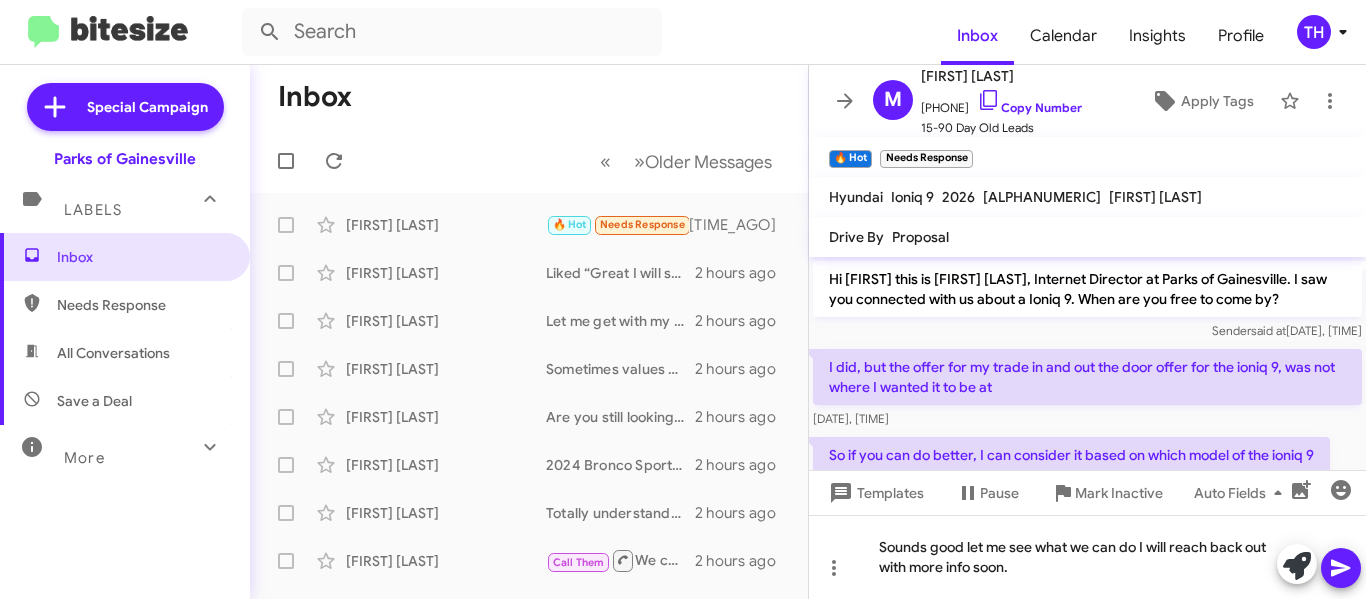 scroll, scrollTop: 0, scrollLeft: 0, axis: both 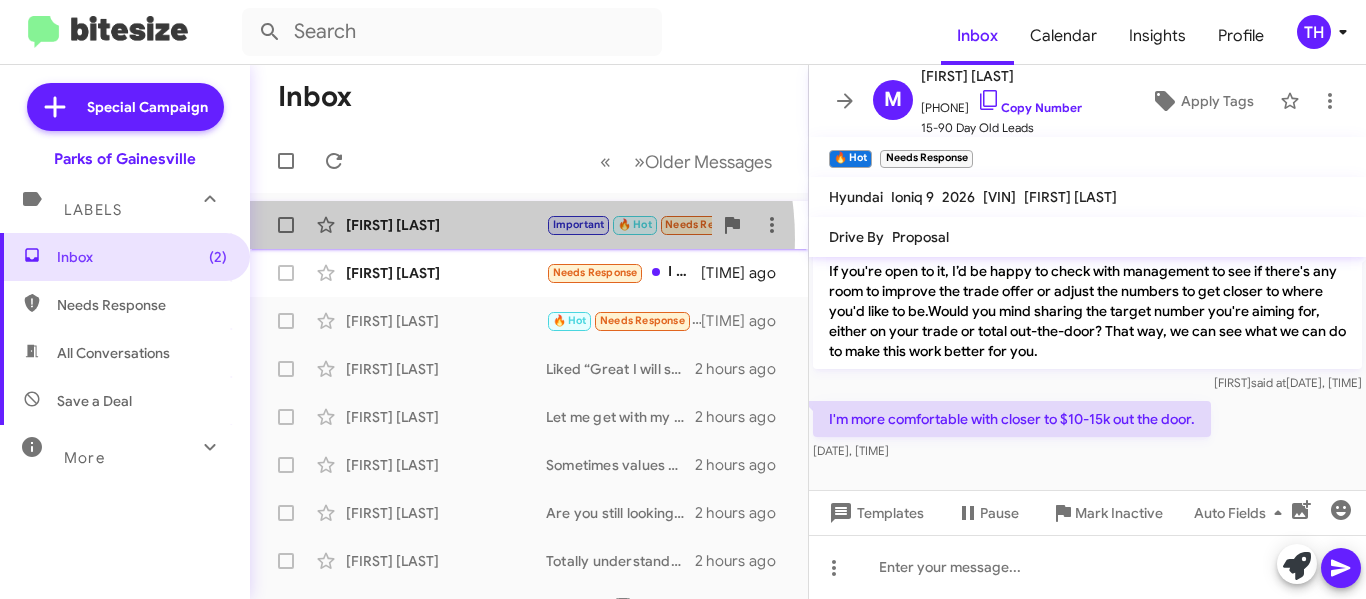 click on "[FIRST] [LAST] Important   🔥 Hot   Needs Response   Yes [TIME] ago" 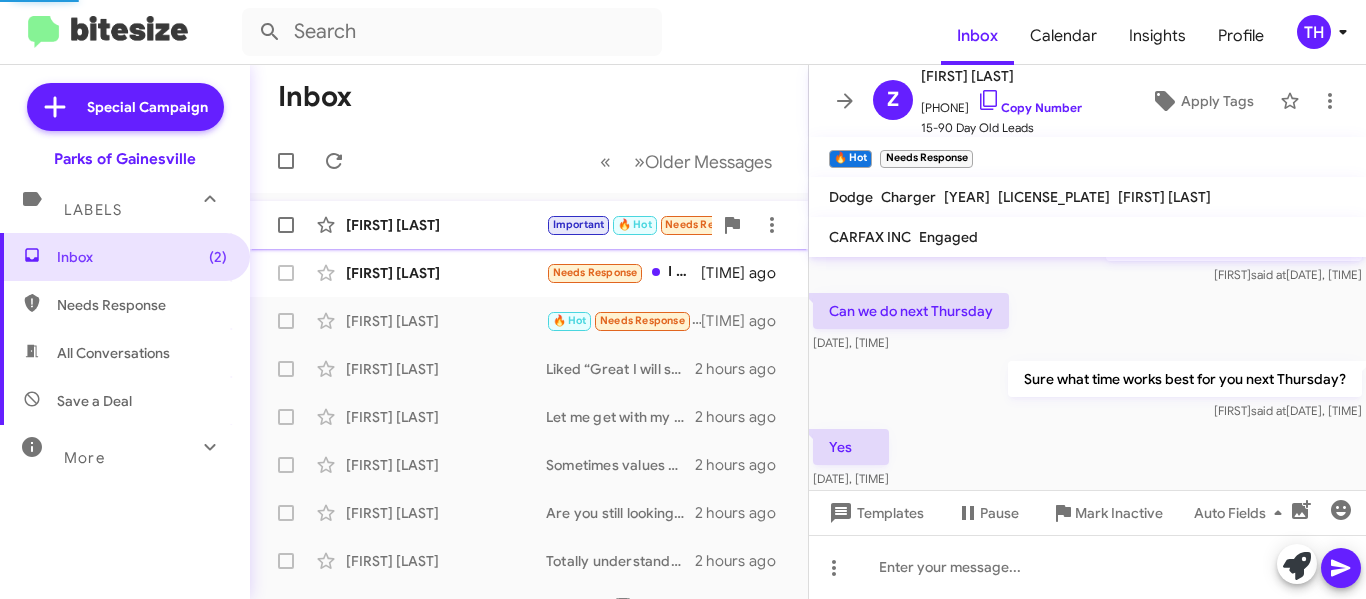 scroll, scrollTop: 309, scrollLeft: 0, axis: vertical 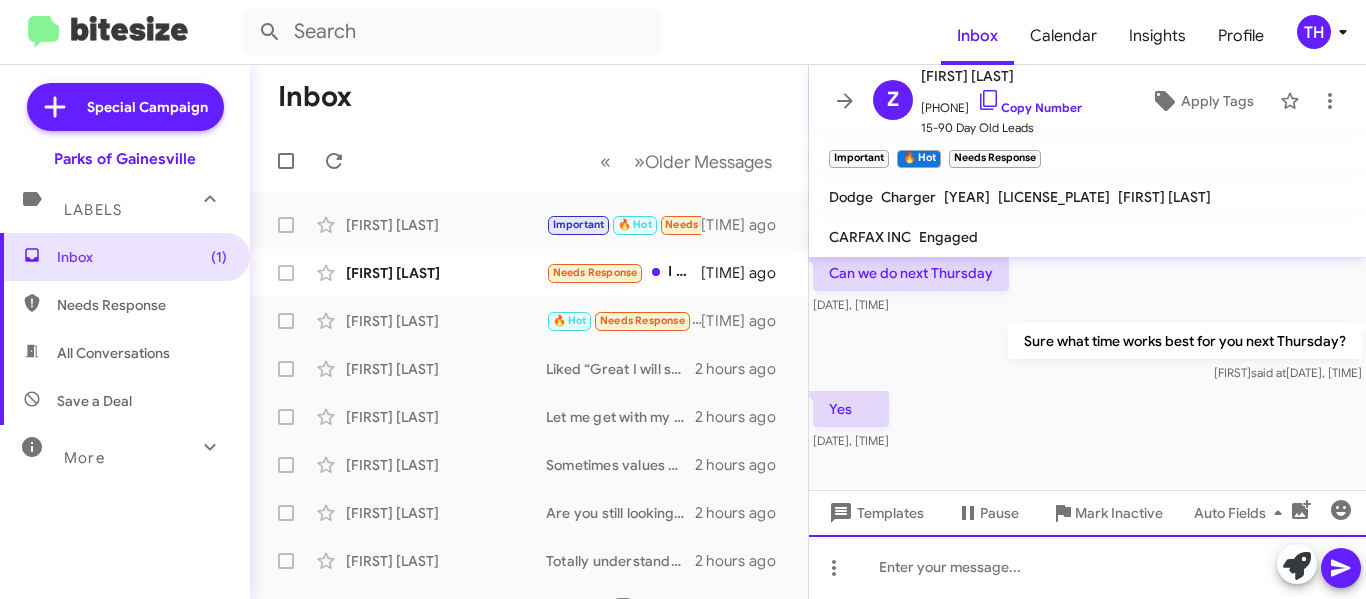 click 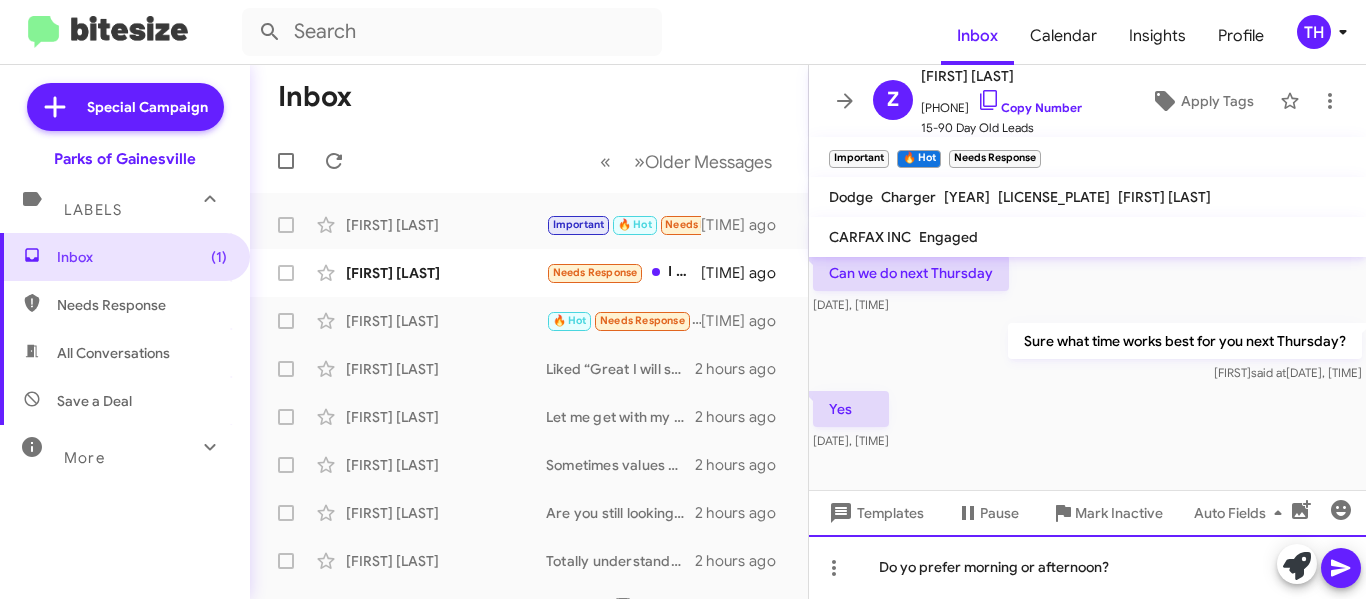 click on "Do yo prefer morning or afternoon?" 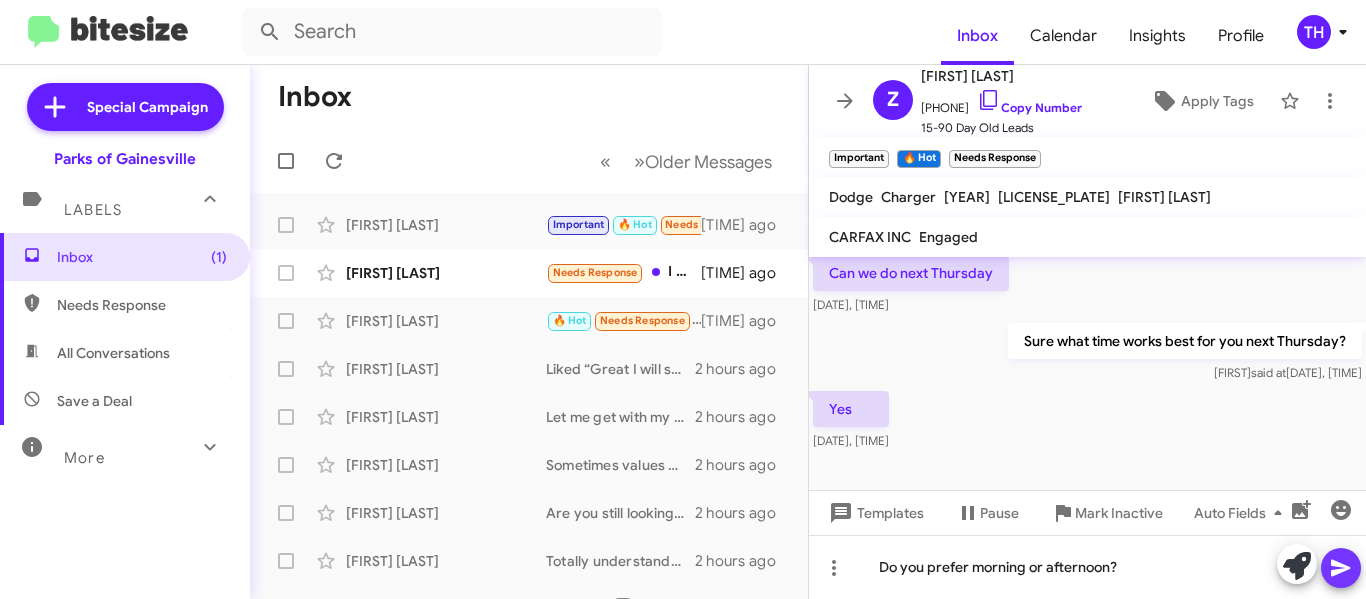 click 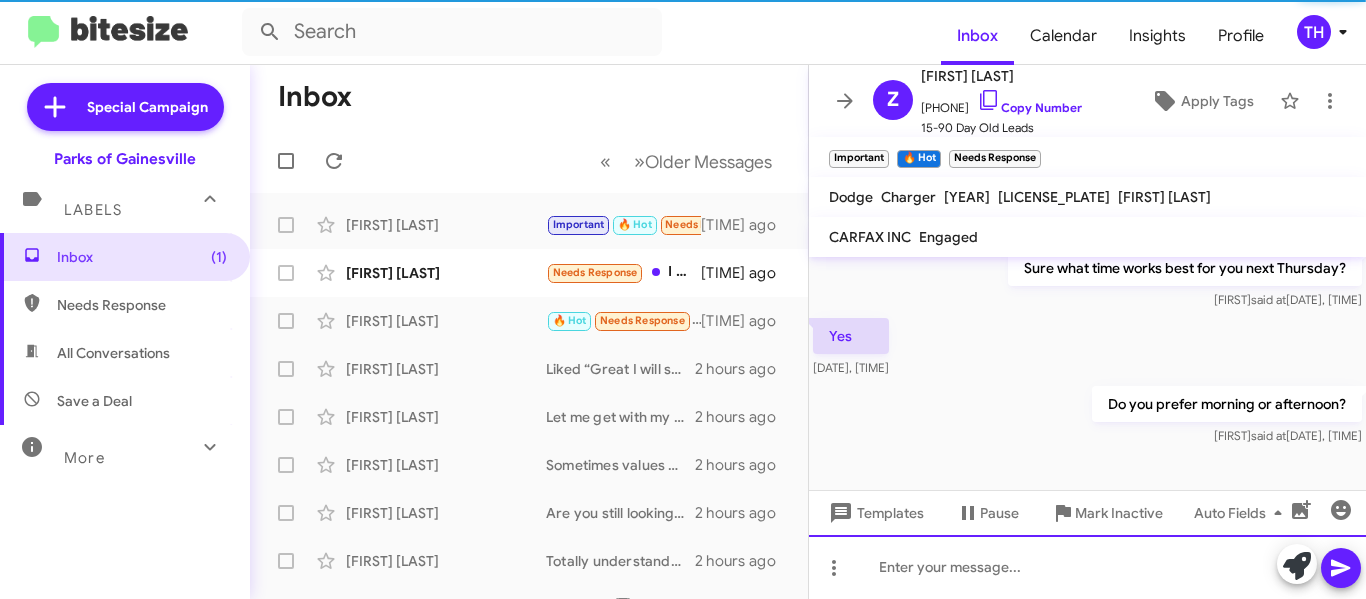 scroll, scrollTop: 383, scrollLeft: 0, axis: vertical 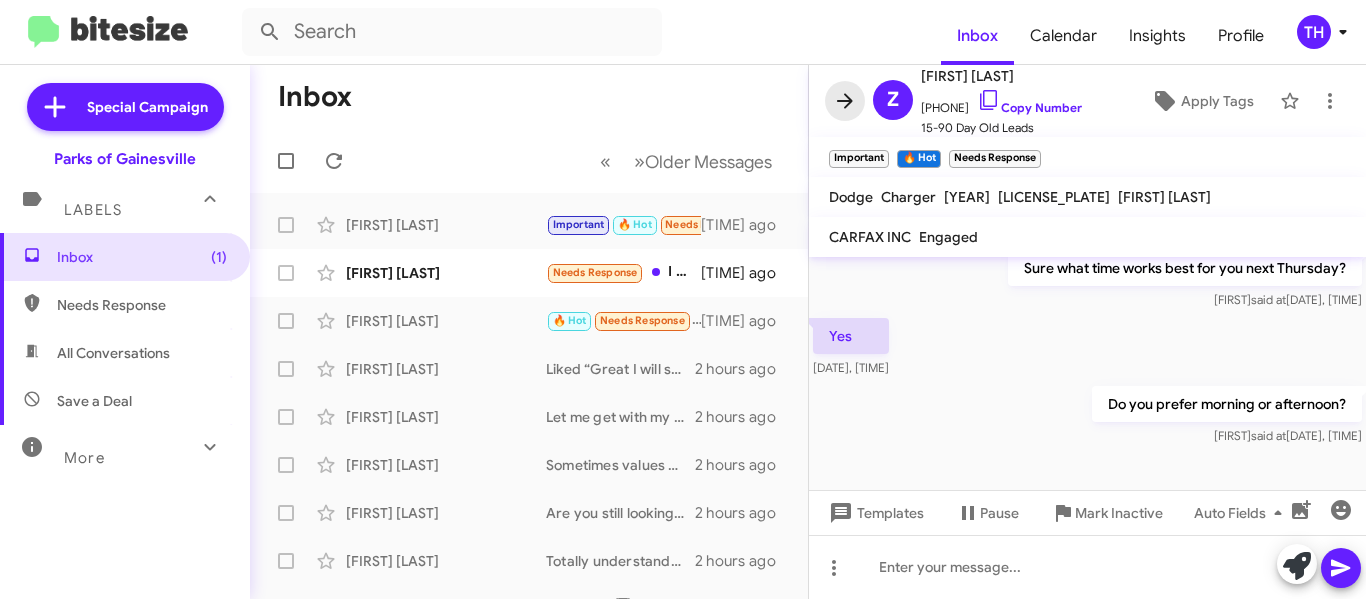 click 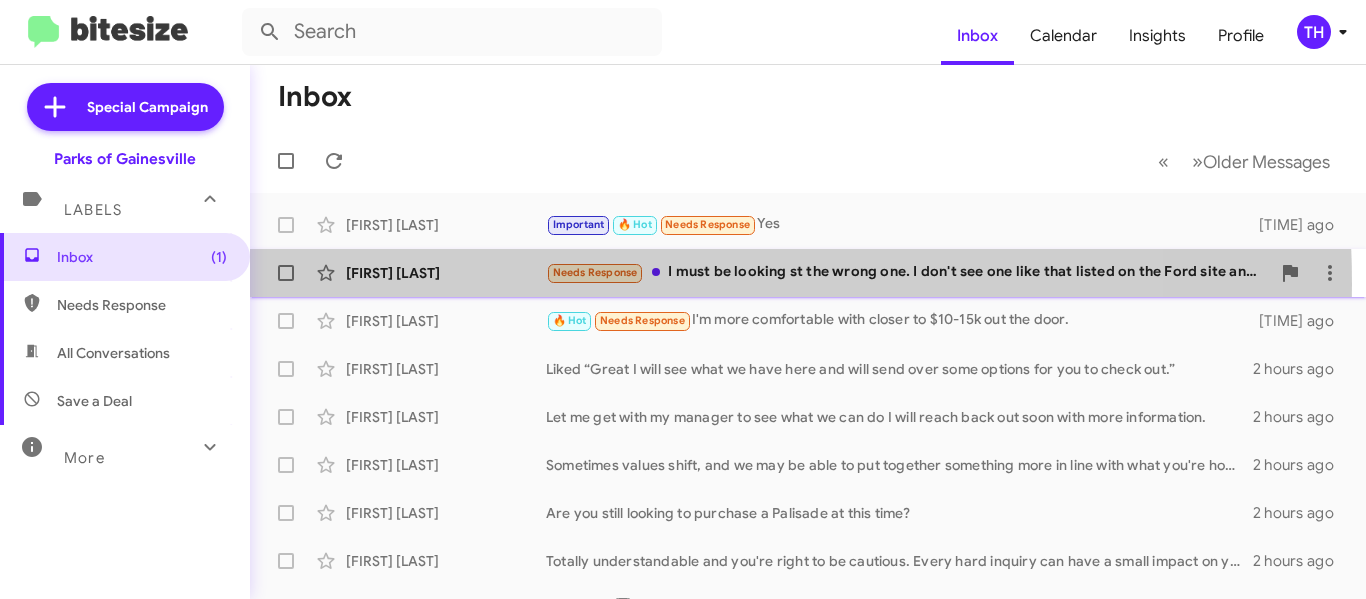 click on "[FIRST] [LAST] Needs Response I must be looking st the wrong one. I don't see one like that listed on the Ford site and on the Parks site the seats are what come in the non-premium package and bo mention of heated steering wheel. [TIME] ago" 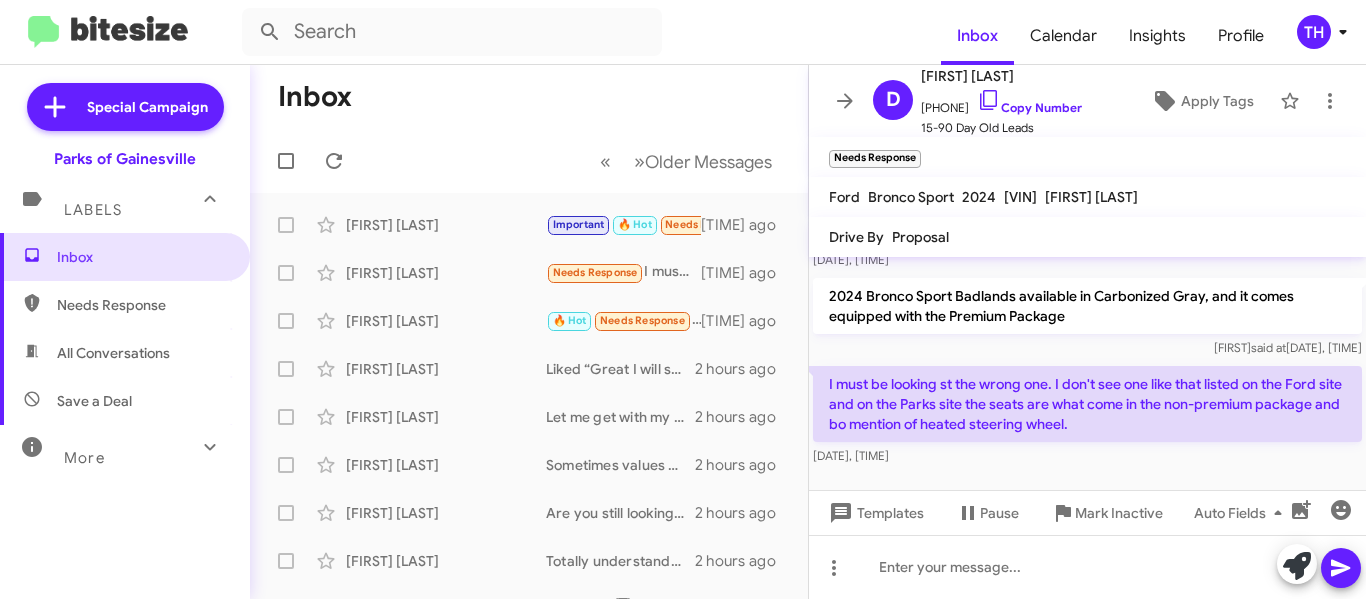 scroll, scrollTop: 165, scrollLeft: 0, axis: vertical 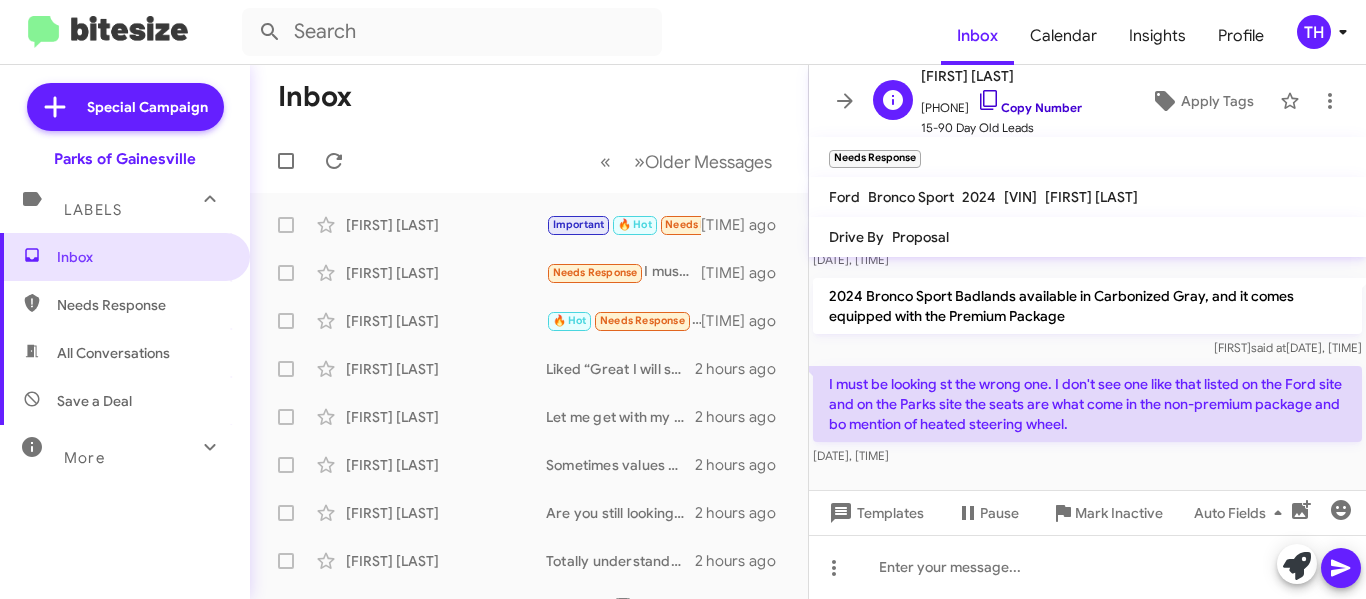 click on "Copy Number" 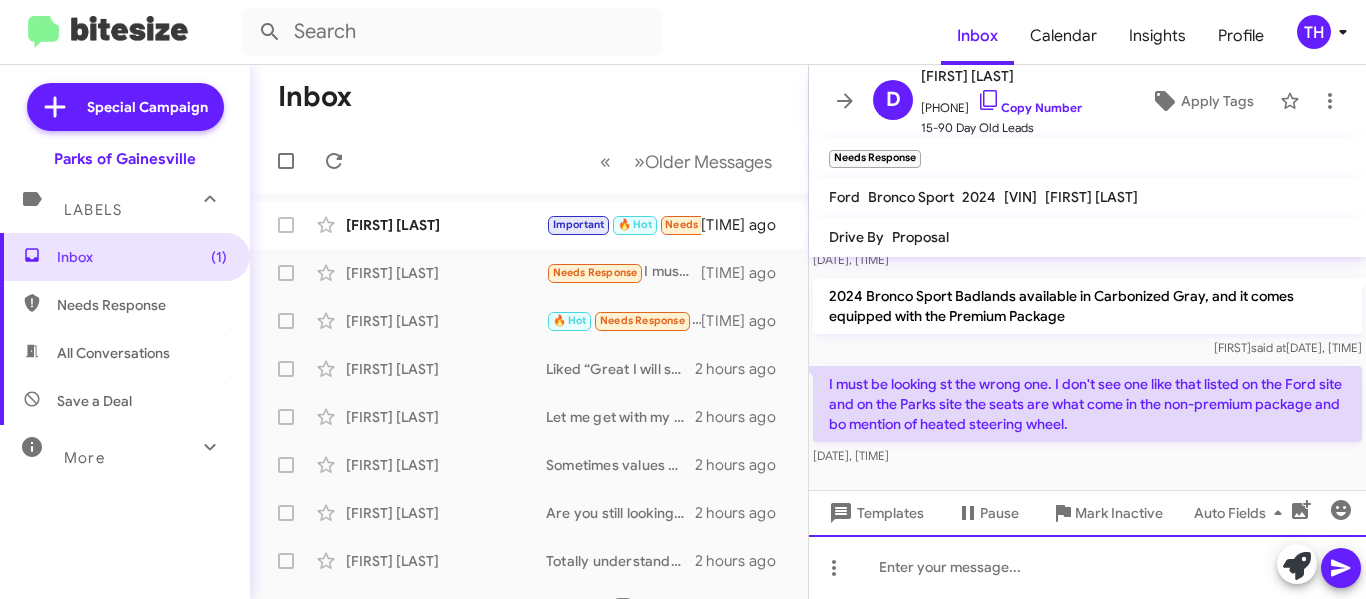 click 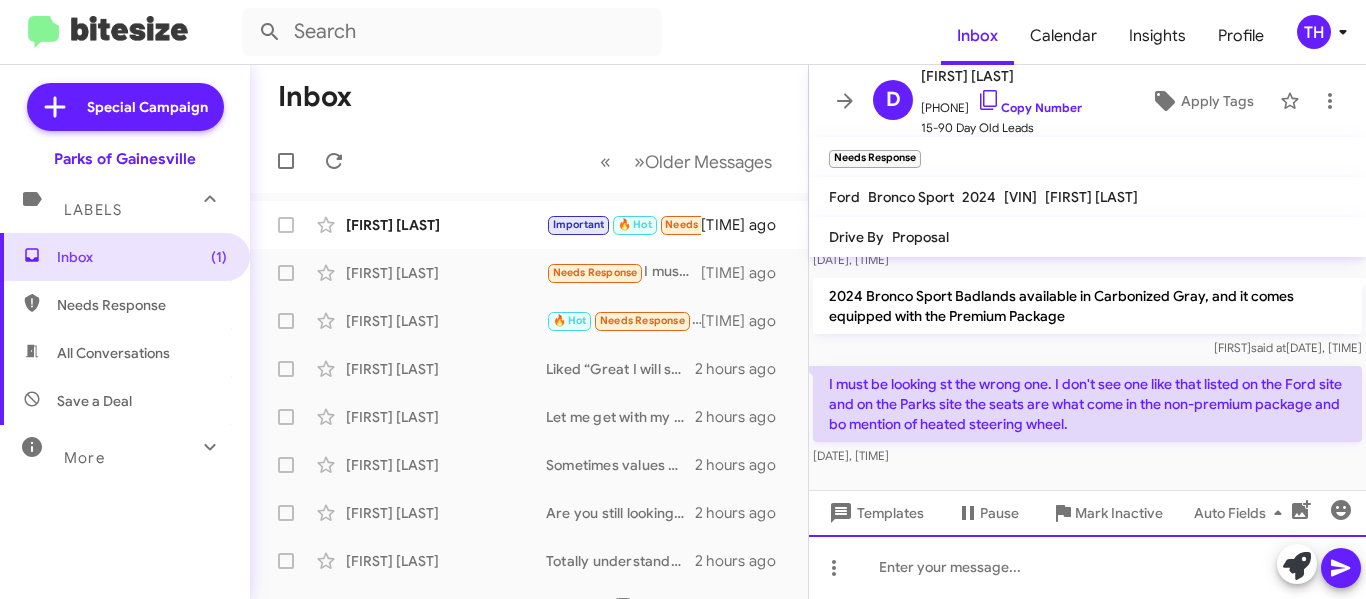 type 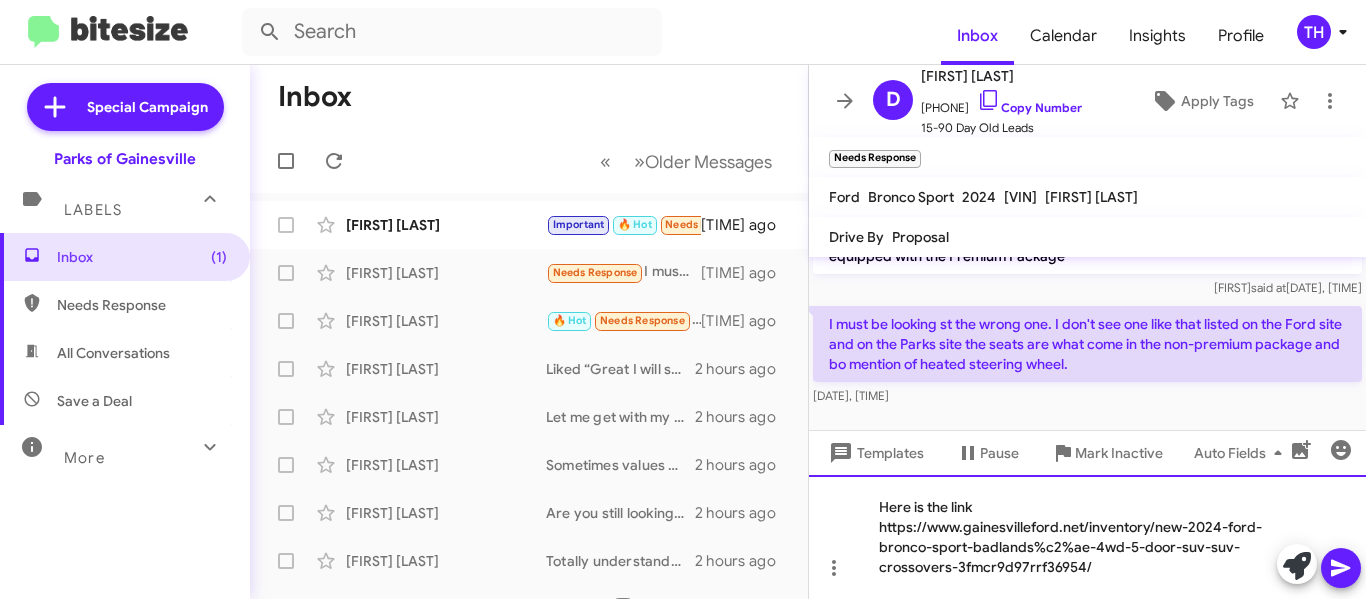scroll, scrollTop: 225, scrollLeft: 0, axis: vertical 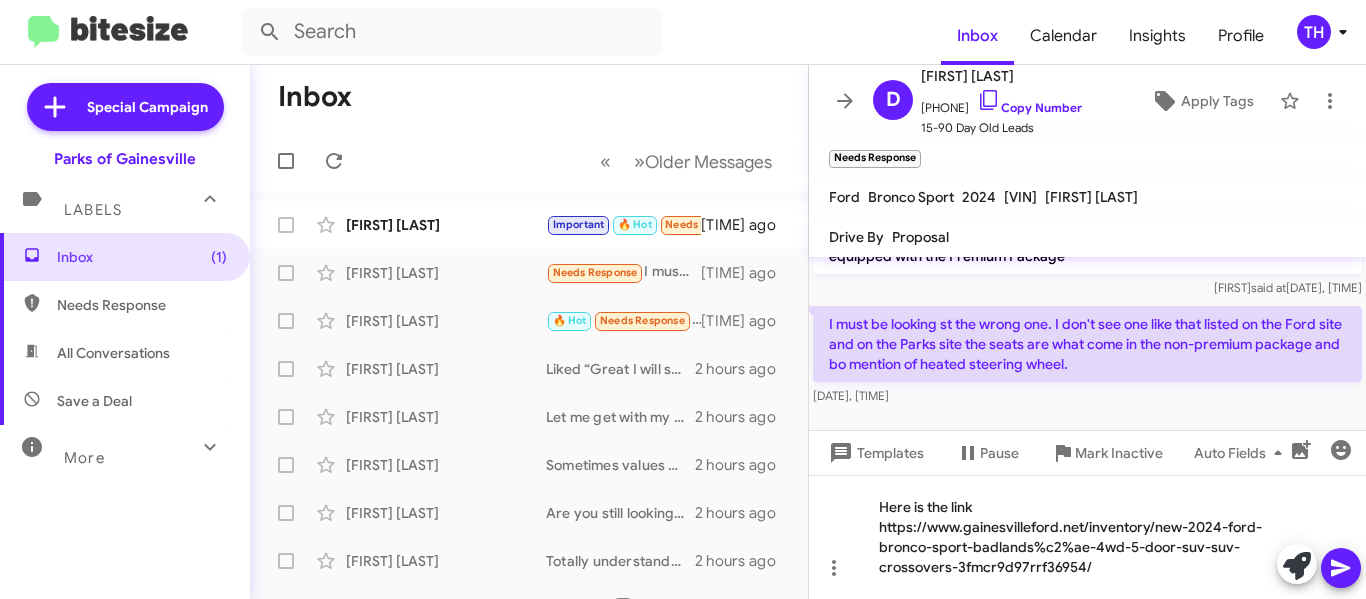 click 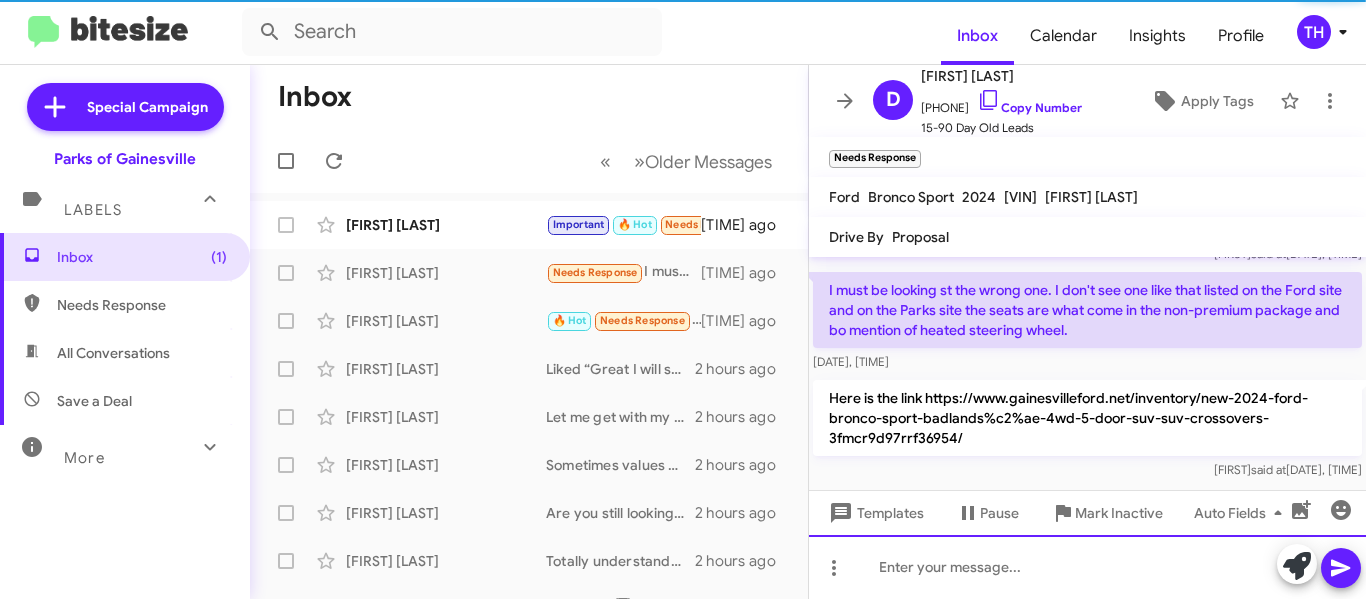 scroll, scrollTop: 280, scrollLeft: 0, axis: vertical 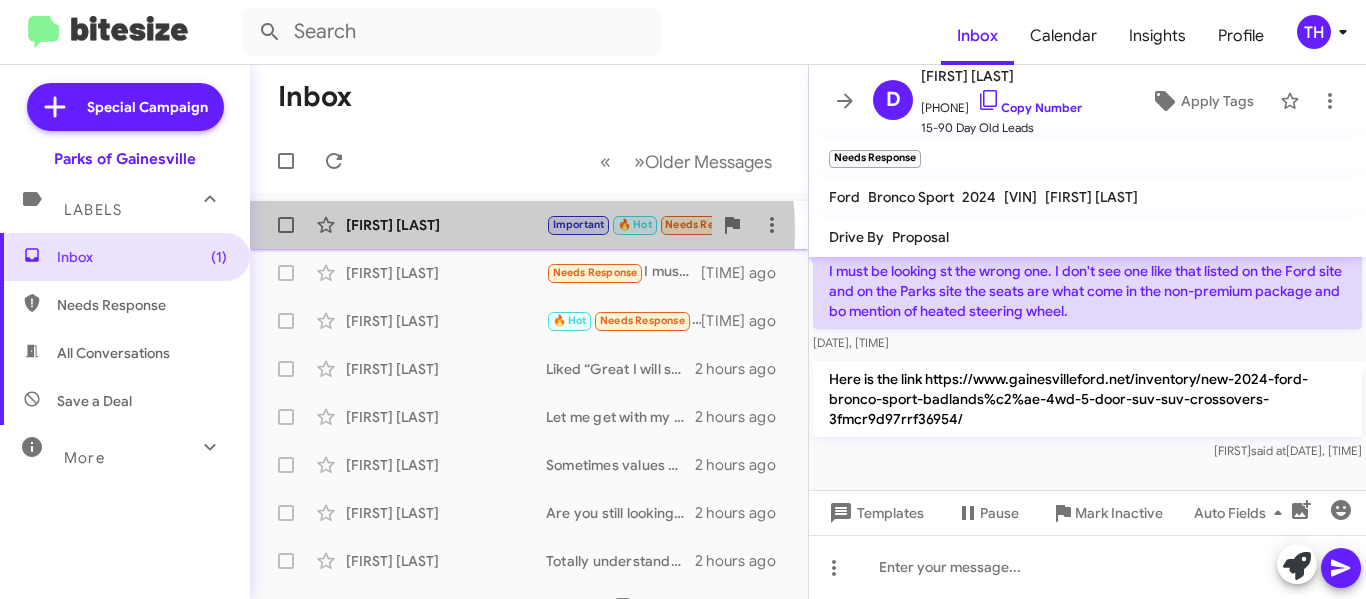 click on "[FIRST] [LAST]" 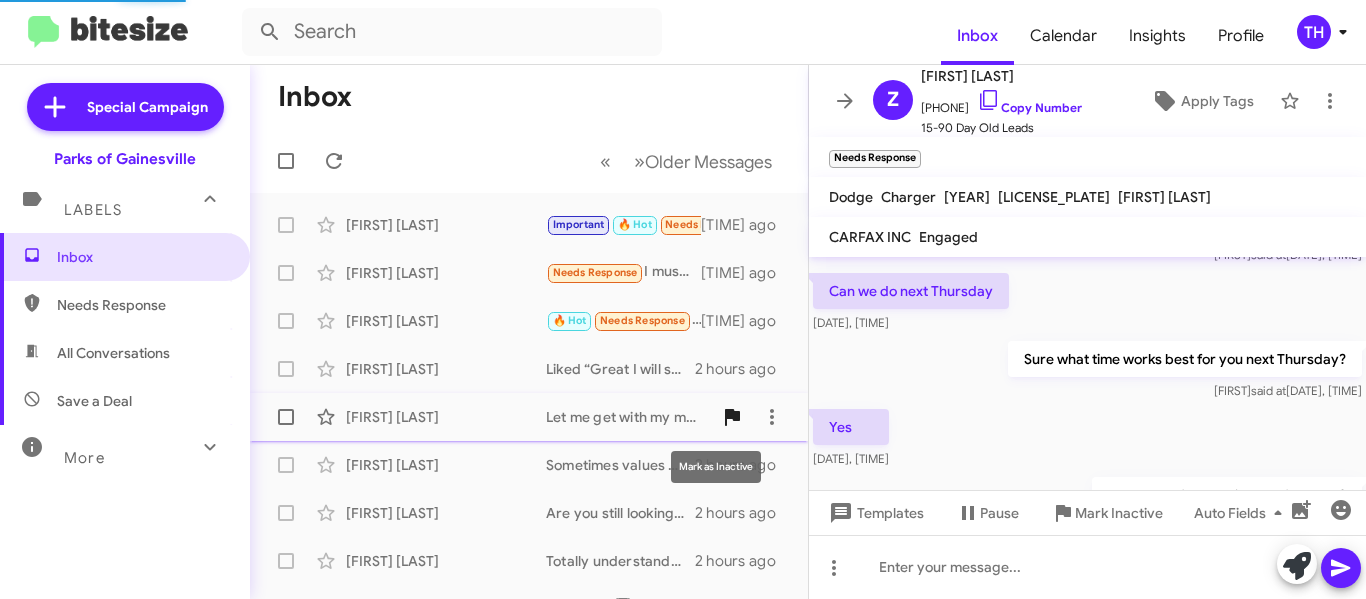 scroll, scrollTop: 458, scrollLeft: 0, axis: vertical 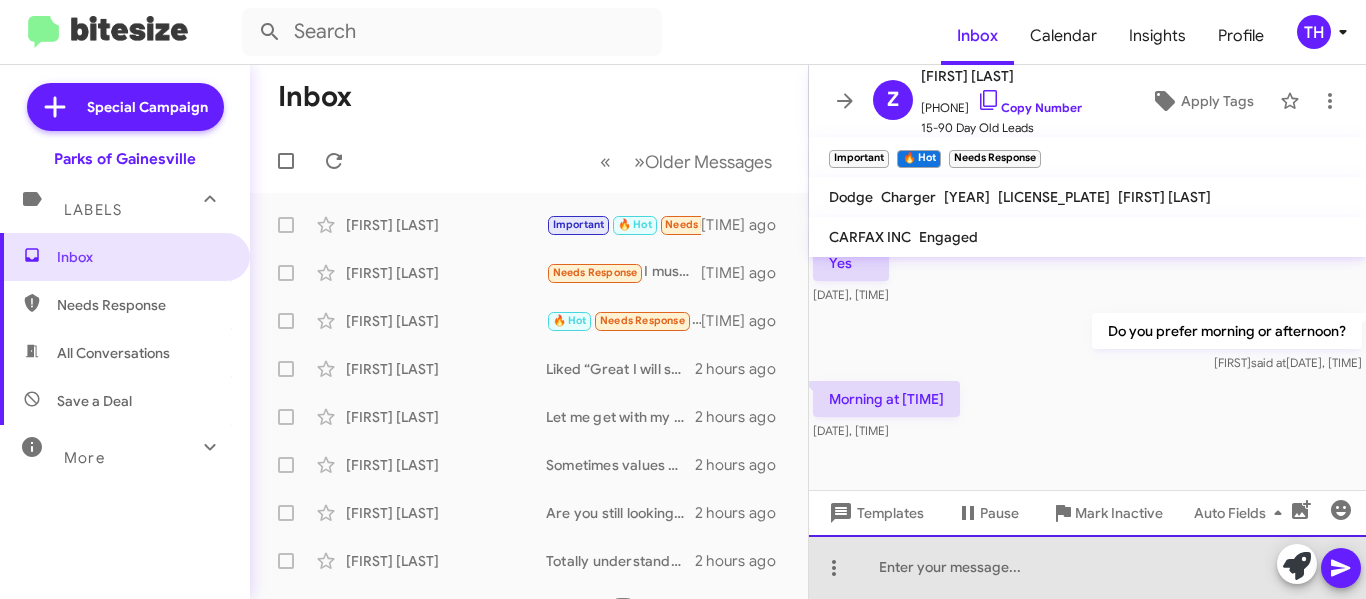 click 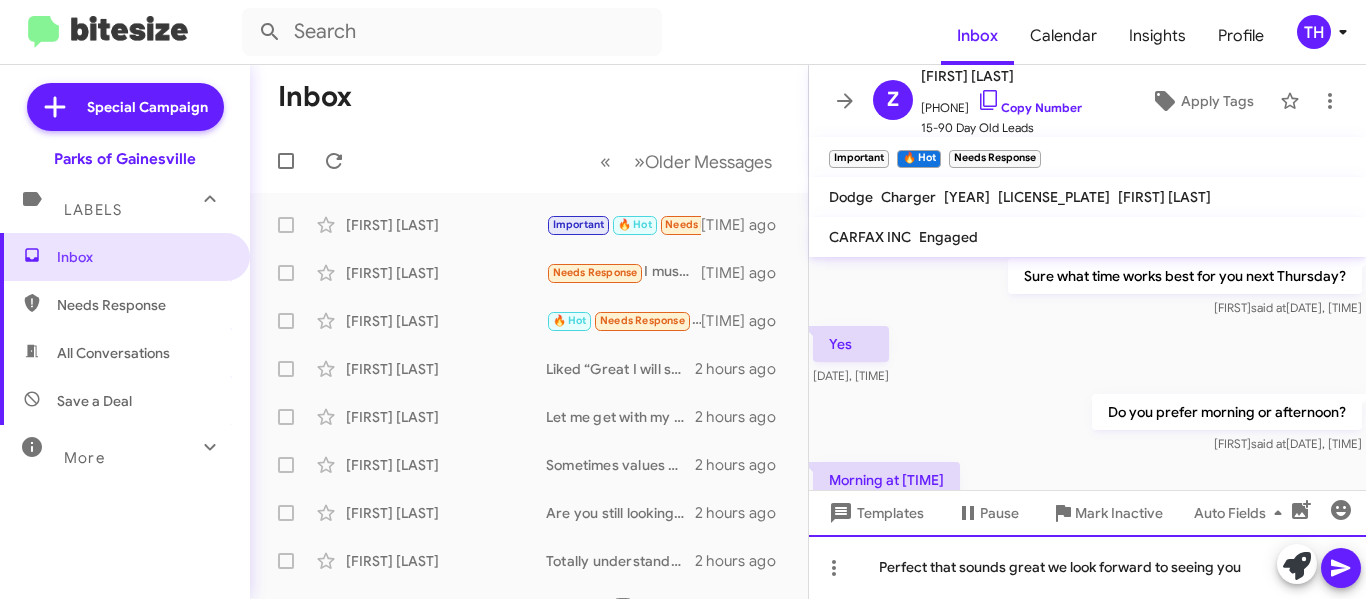 scroll, scrollTop: 458, scrollLeft: 0, axis: vertical 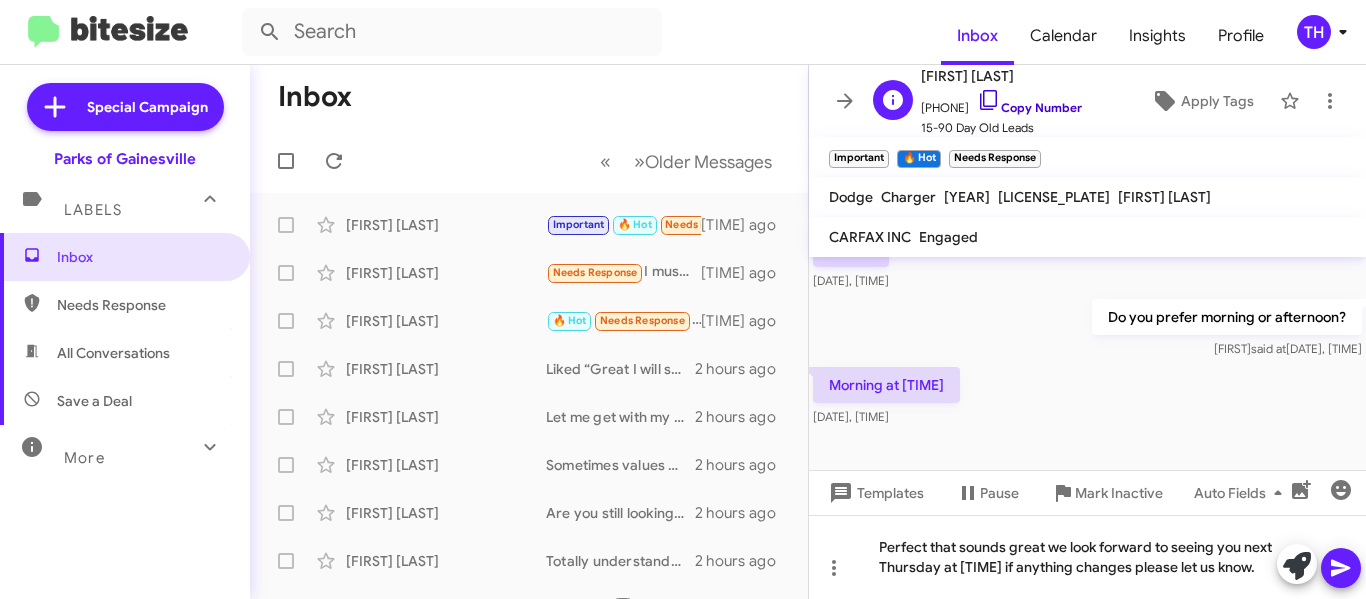 click 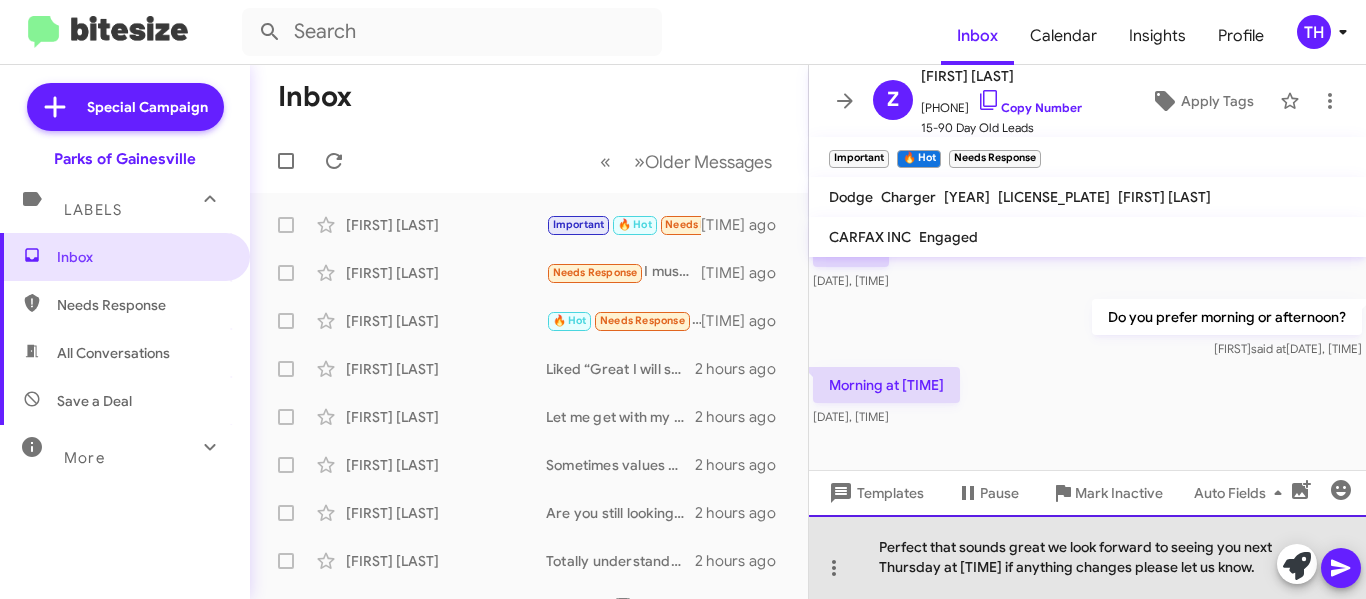 click on "Perfect that sounds great we look forward to seeing you next Thursday at [TIME] if anything changes please let us know." 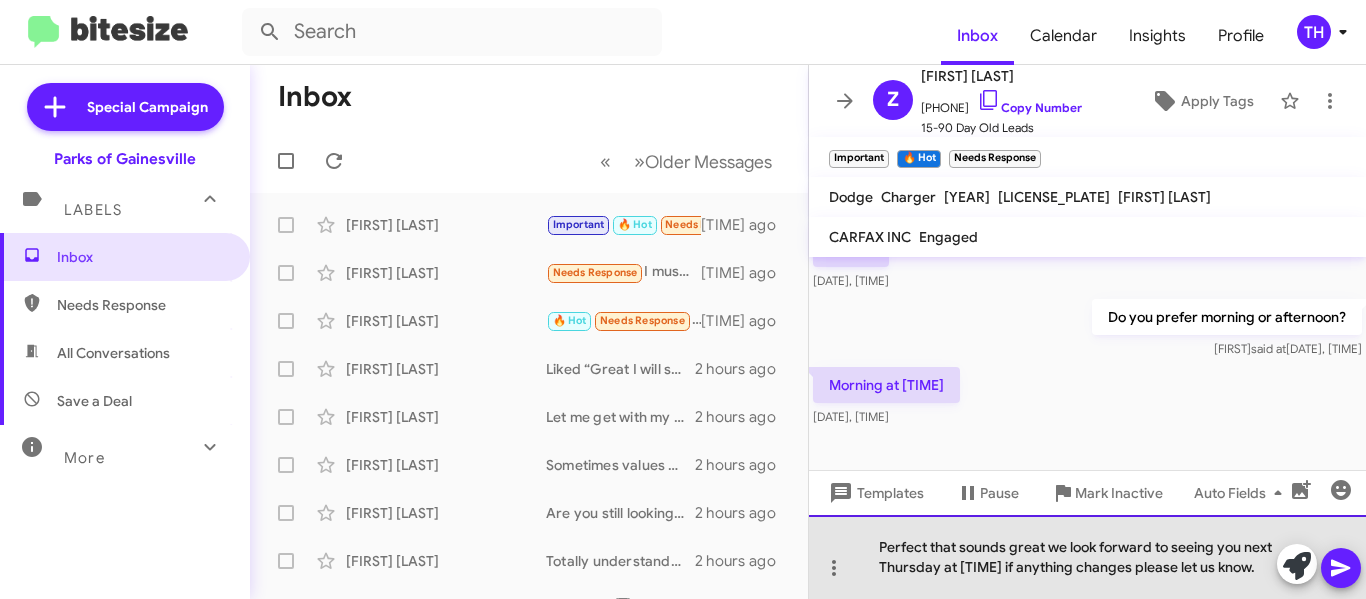 click on "Perfect that sounds great we look forward to seeing you next Thursday at [TIME] if anything changes please let us know." 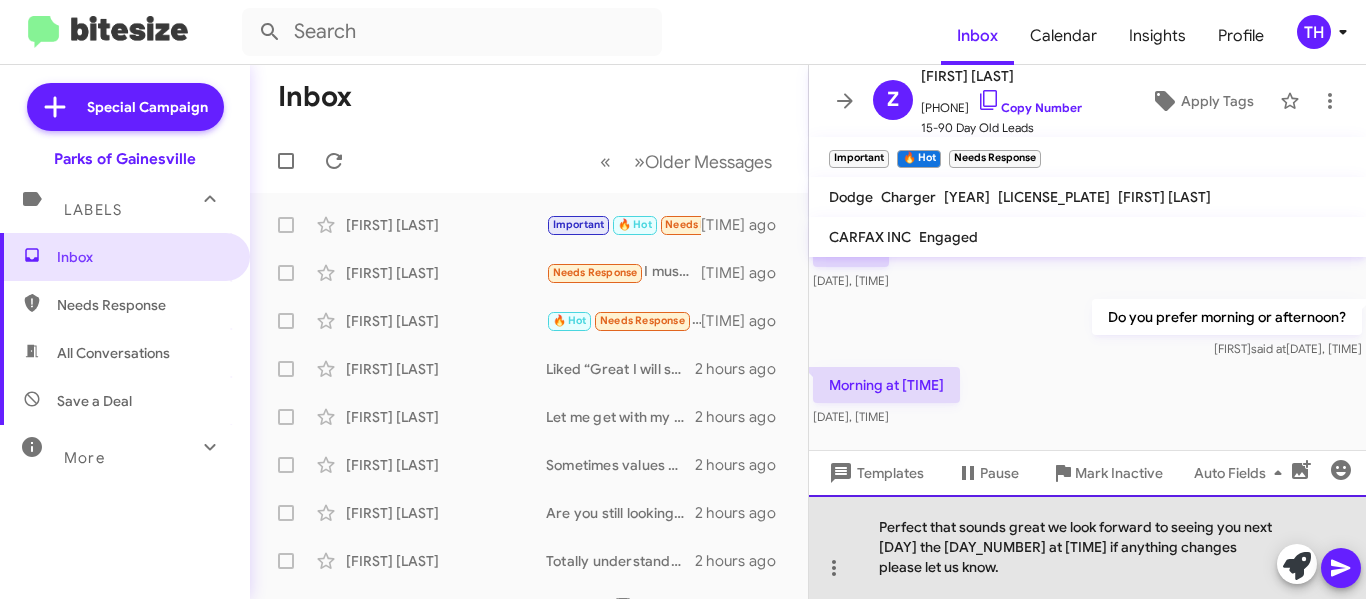 click on "Perfect that sounds great we look forward to seeing you next [DAY] the [DAY_NUMBER] at [TIME] if anything changes please let us know." 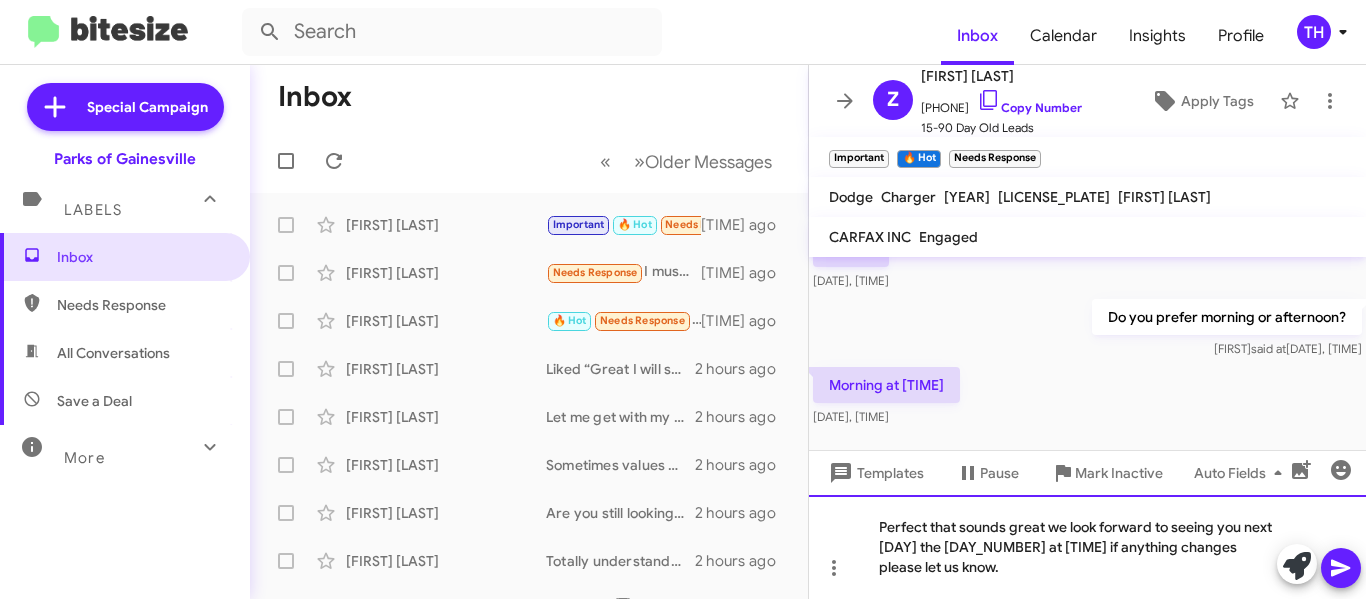 click on "Perfect that sounds great we look forward to seeing you next [DAY] the [DAY_NUMBER] at [TIME] if anything changes please let us know." 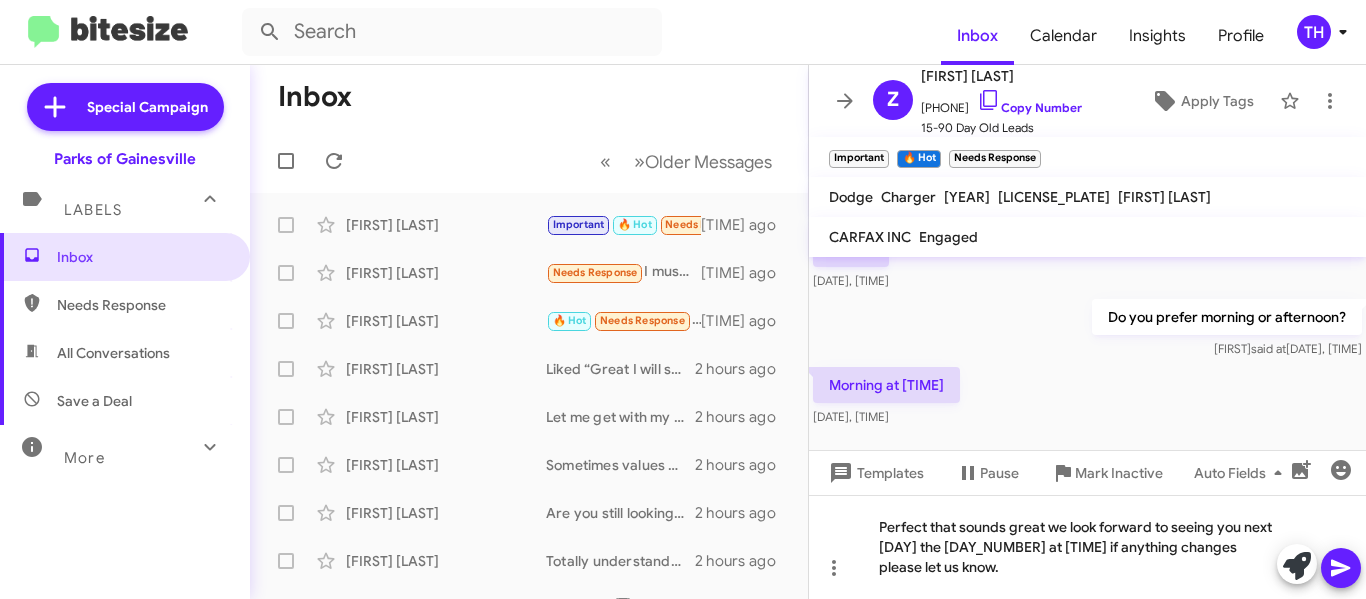 click 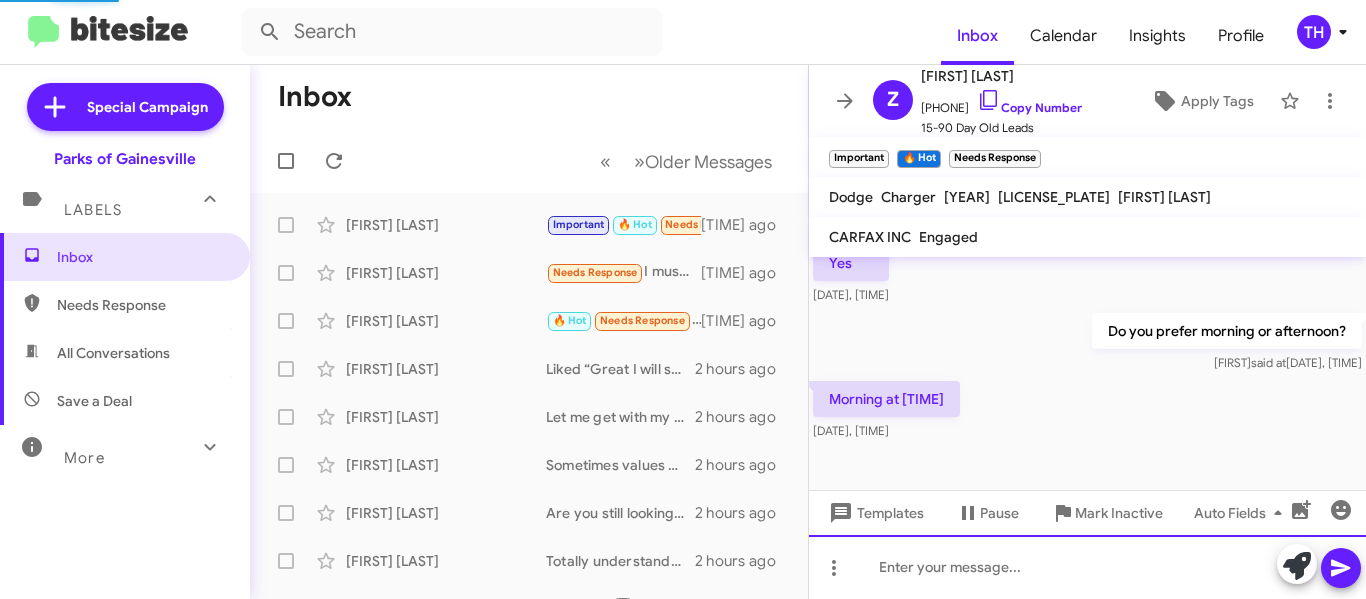 scroll, scrollTop: 0, scrollLeft: 0, axis: both 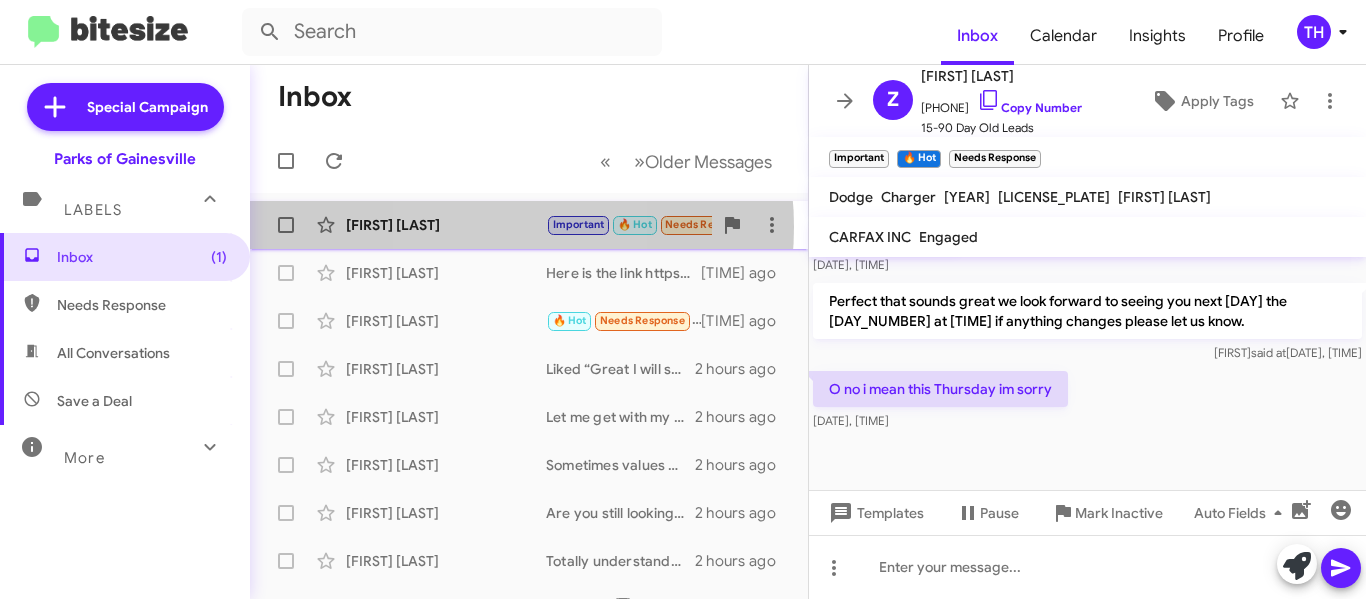 click on "[FIRST] [LAST]" 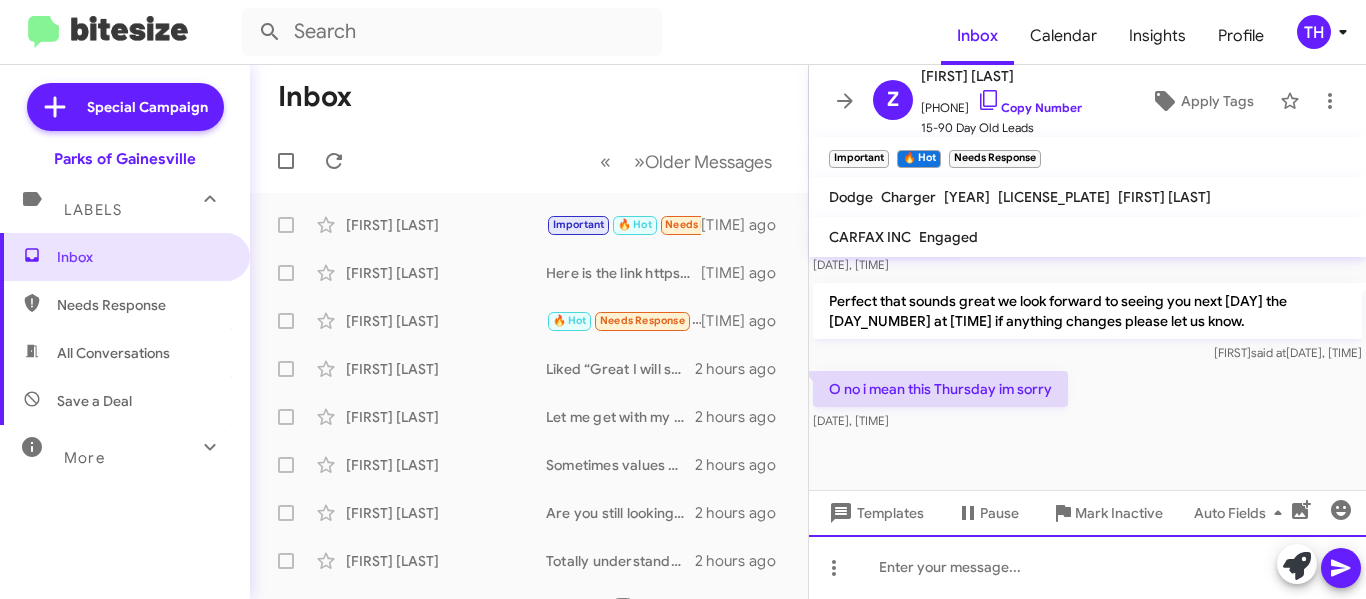 click 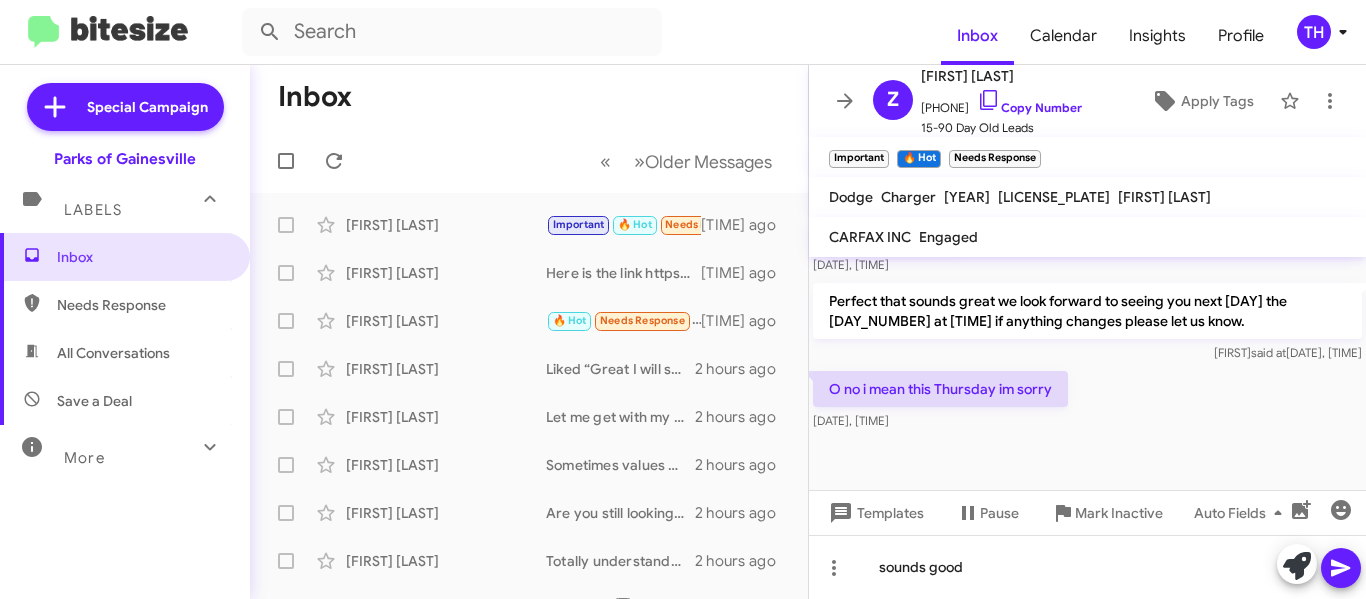 click 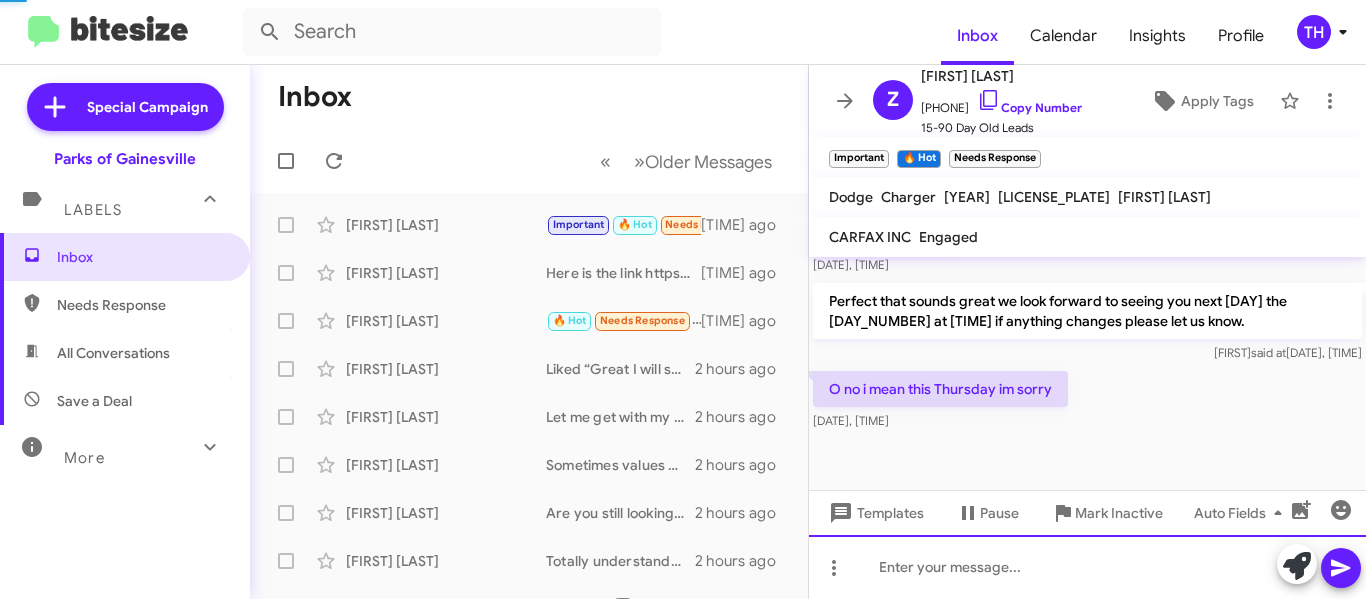scroll, scrollTop: 0, scrollLeft: 0, axis: both 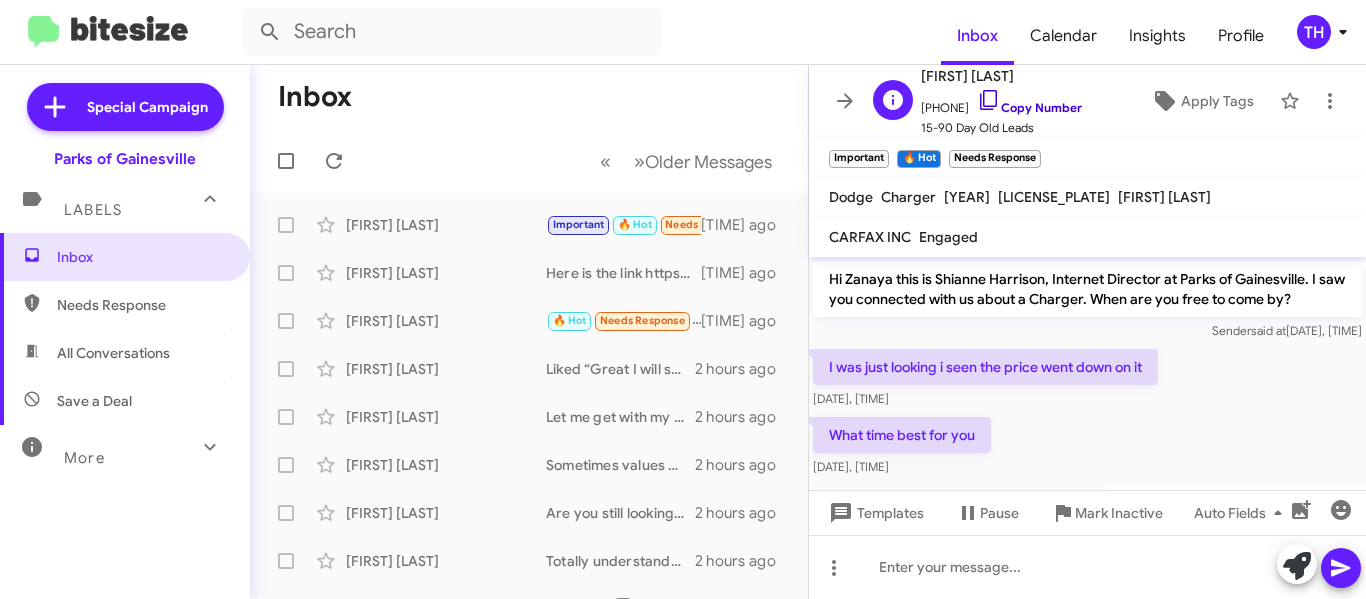 click 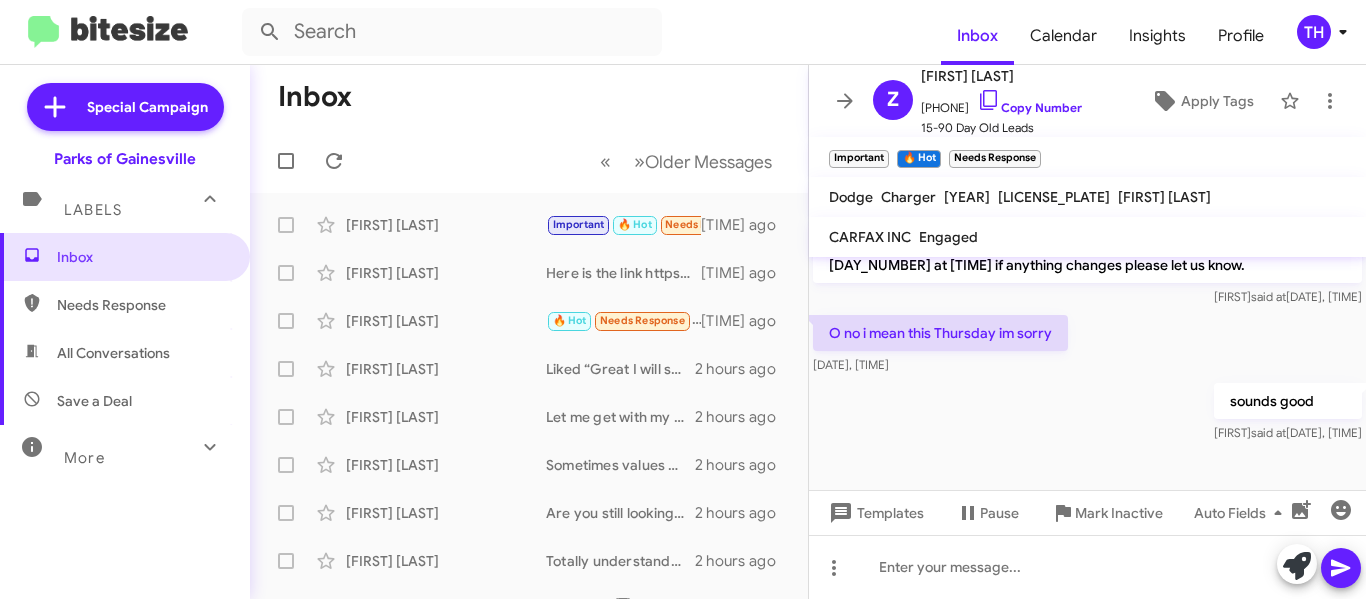scroll, scrollTop: 701, scrollLeft: 0, axis: vertical 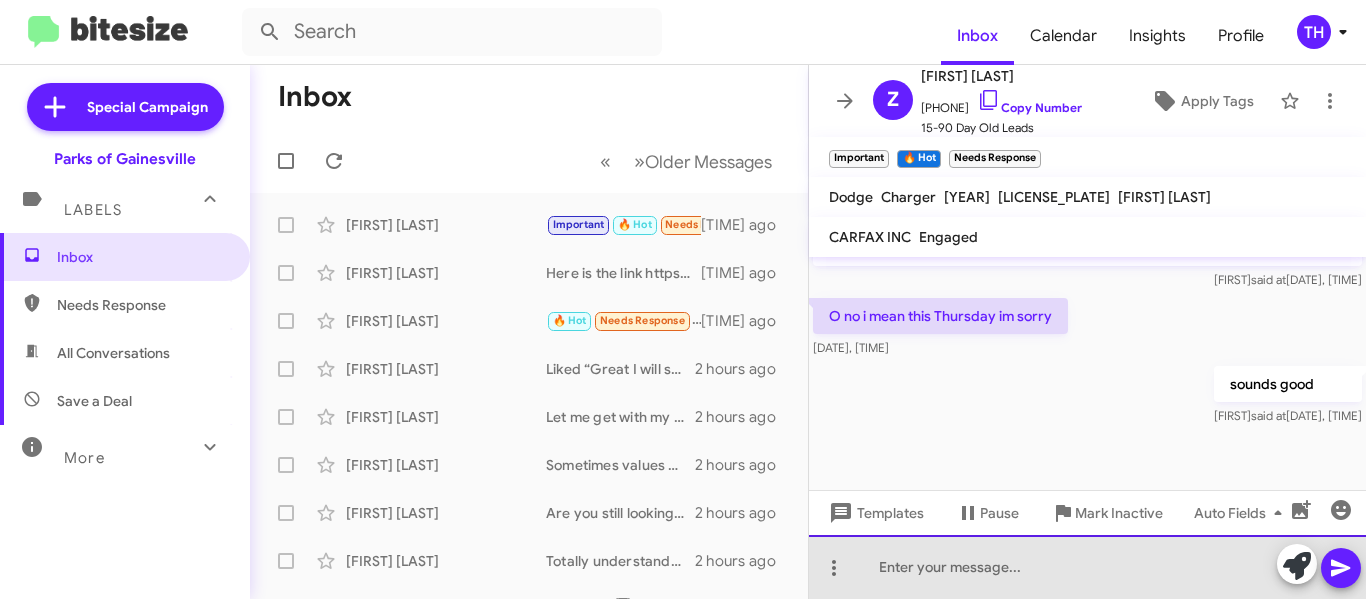 click 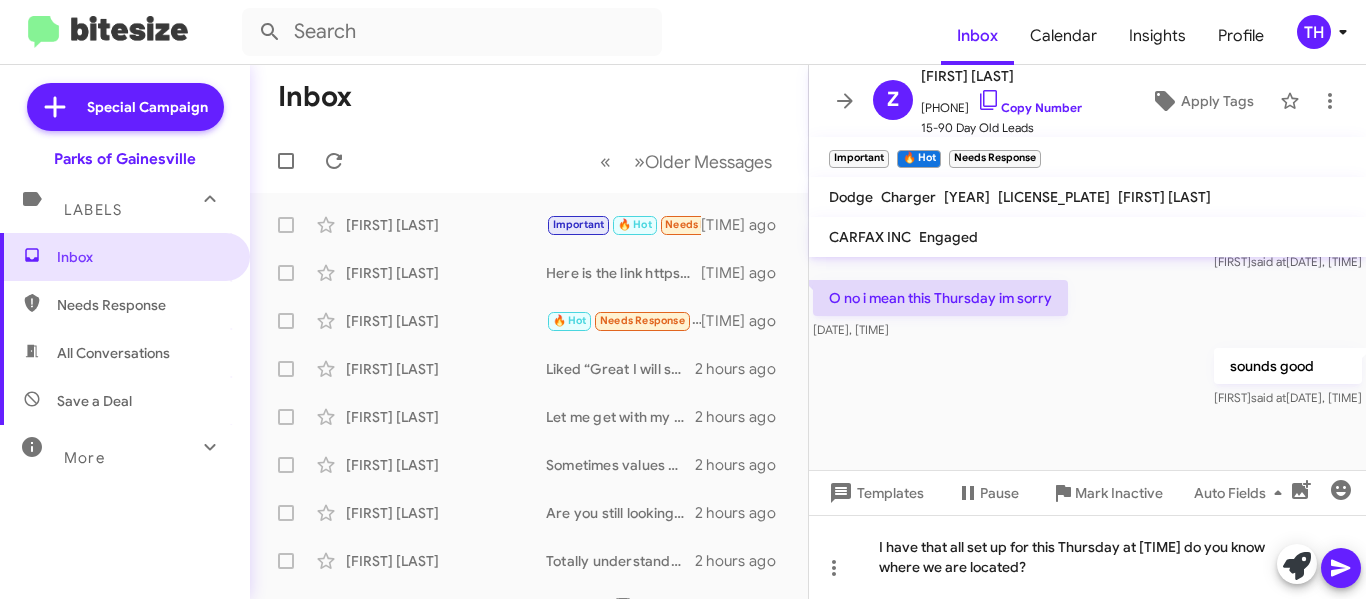 click 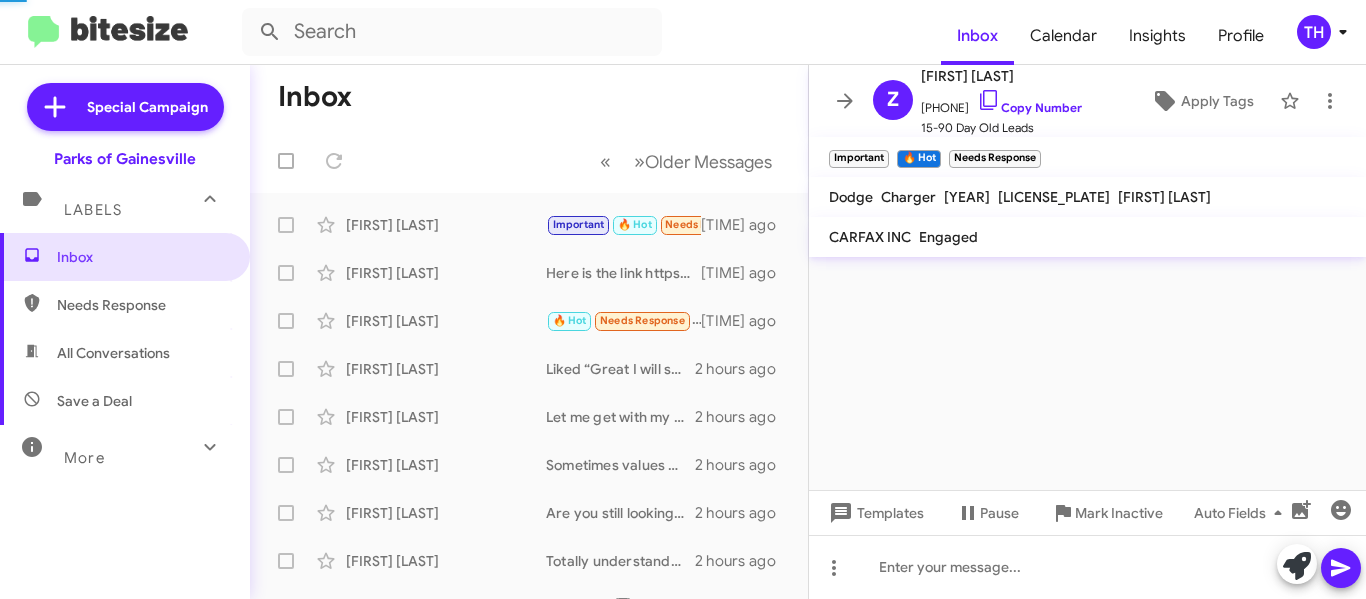 scroll, scrollTop: 0, scrollLeft: 0, axis: both 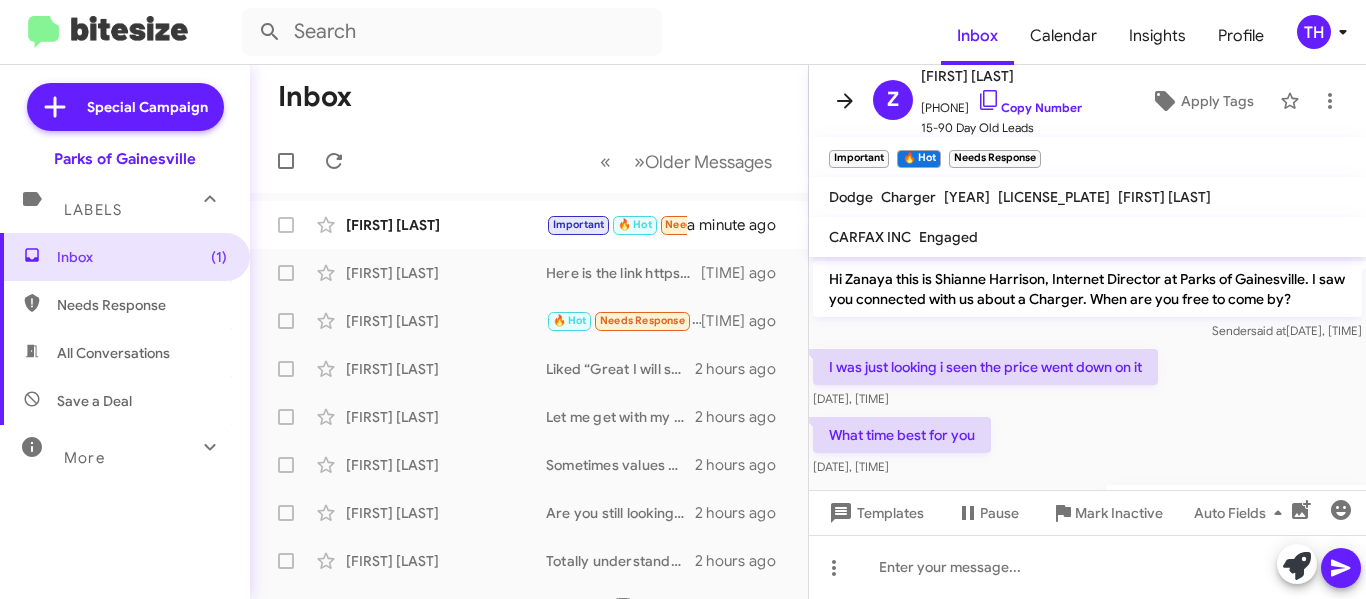 click 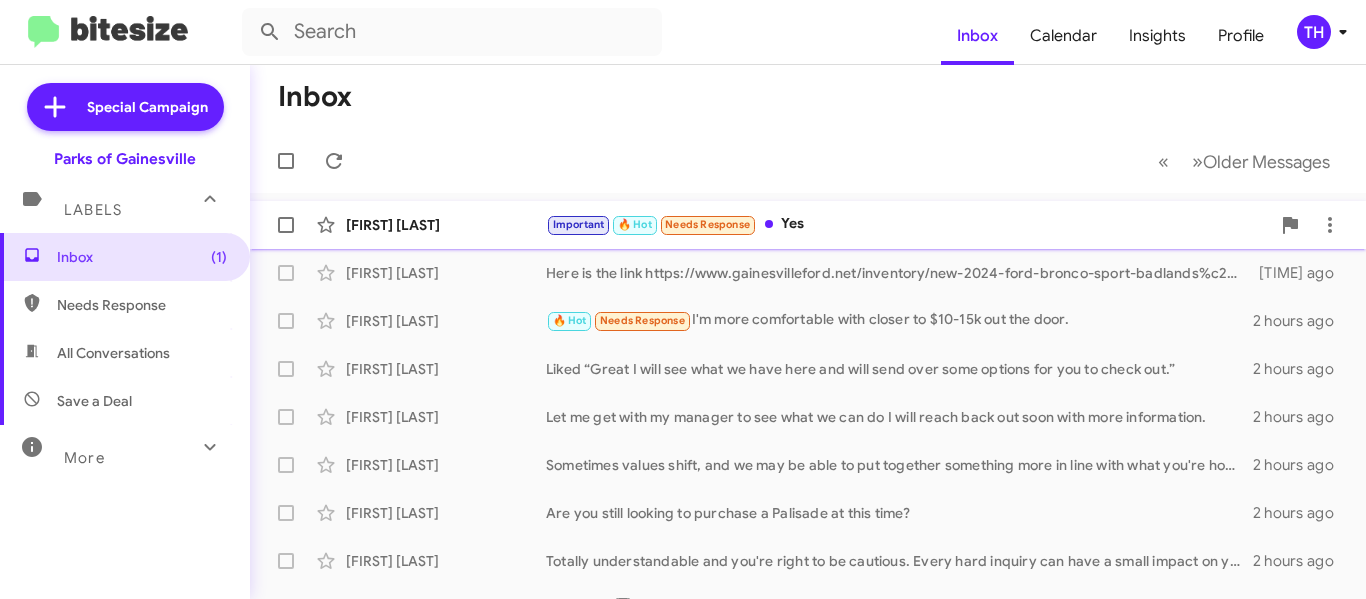 click on "Important   🔥 Hot   Needs Response   Yes" 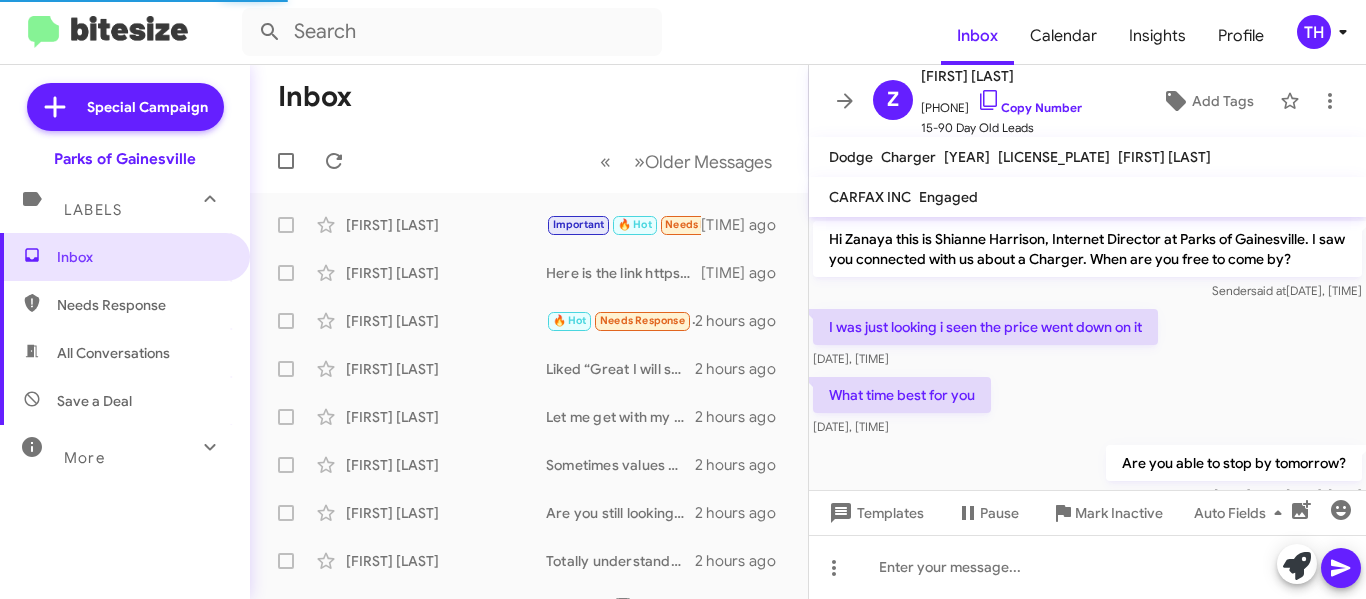 scroll, scrollTop: 830, scrollLeft: 0, axis: vertical 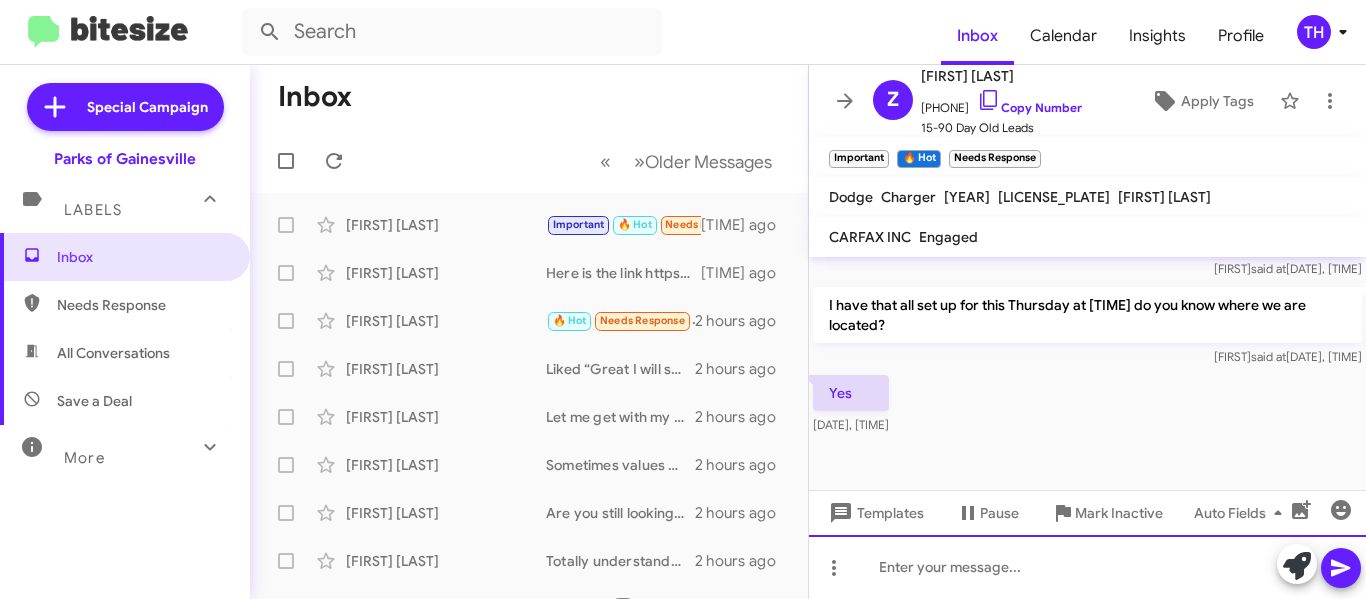 click 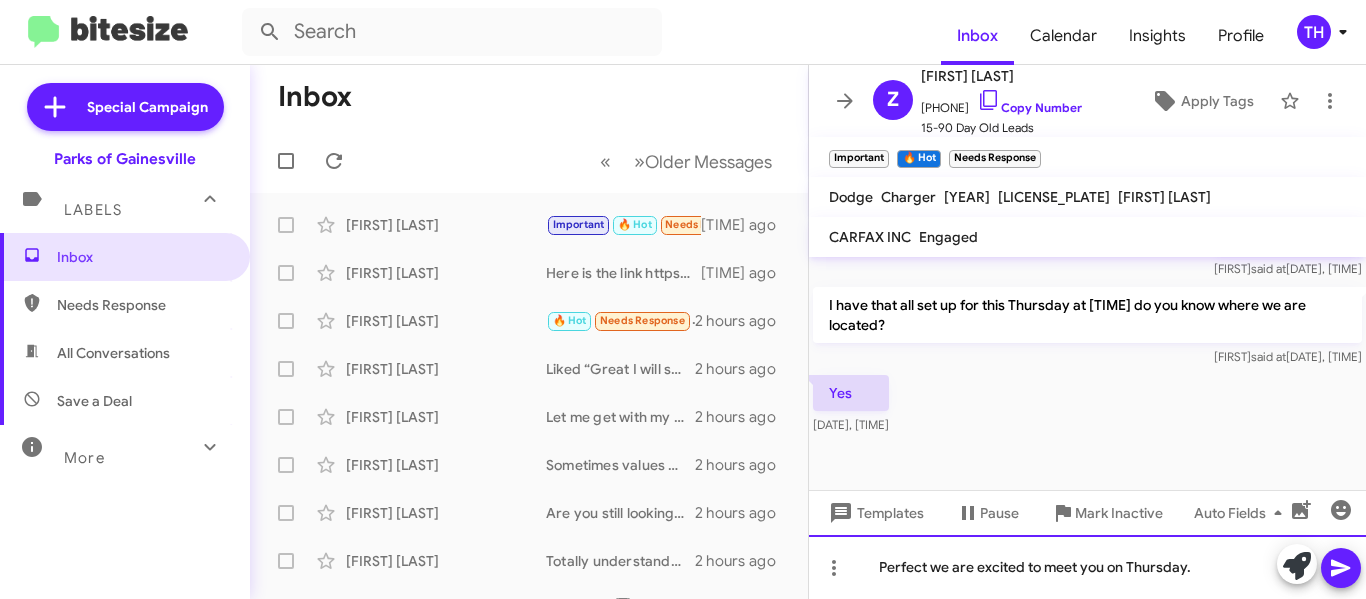 click on "Perfect we are excited to meet you on Thursday." 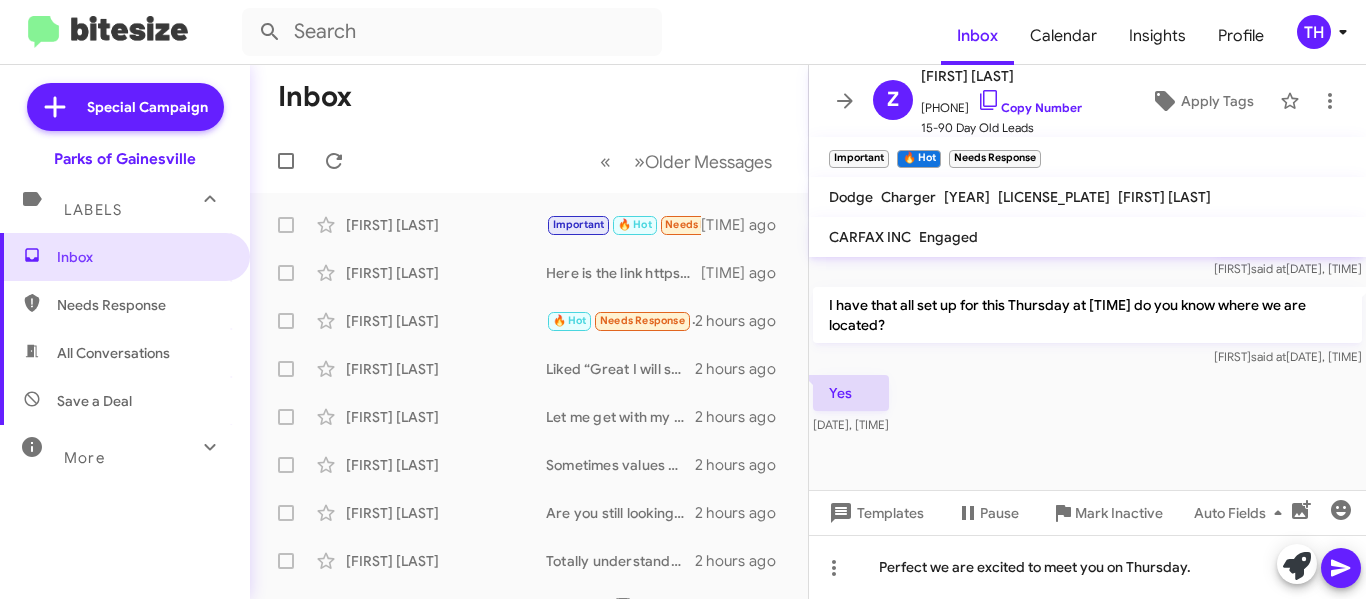 click 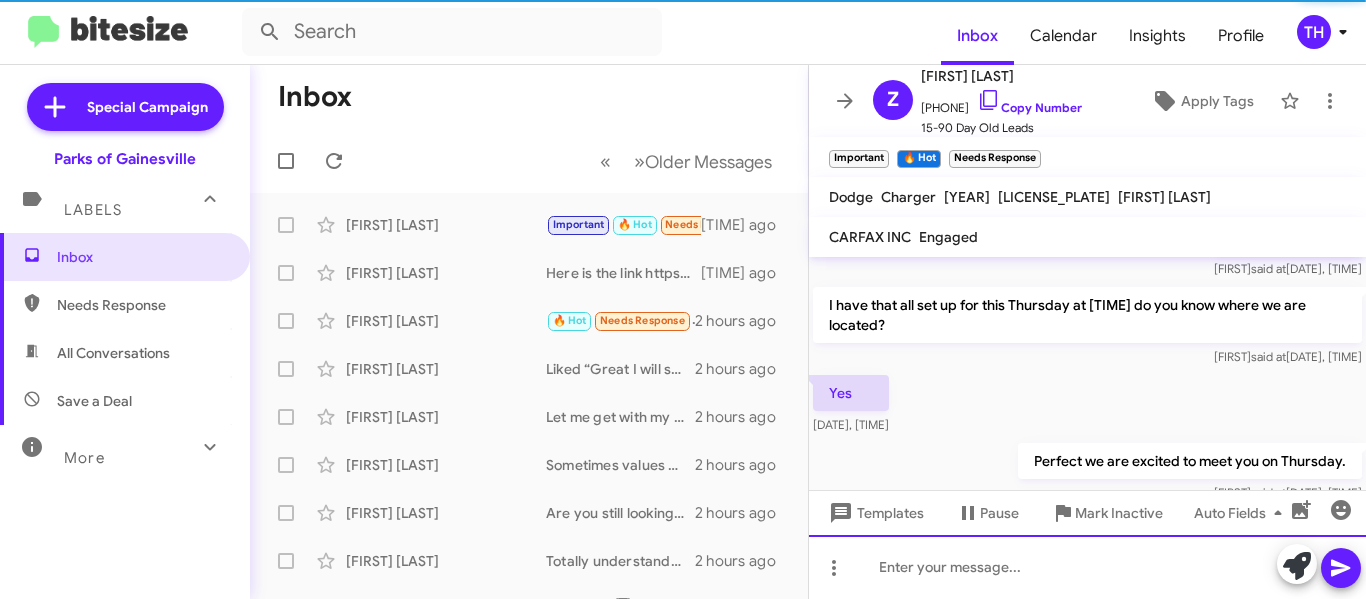 scroll, scrollTop: 0, scrollLeft: 0, axis: both 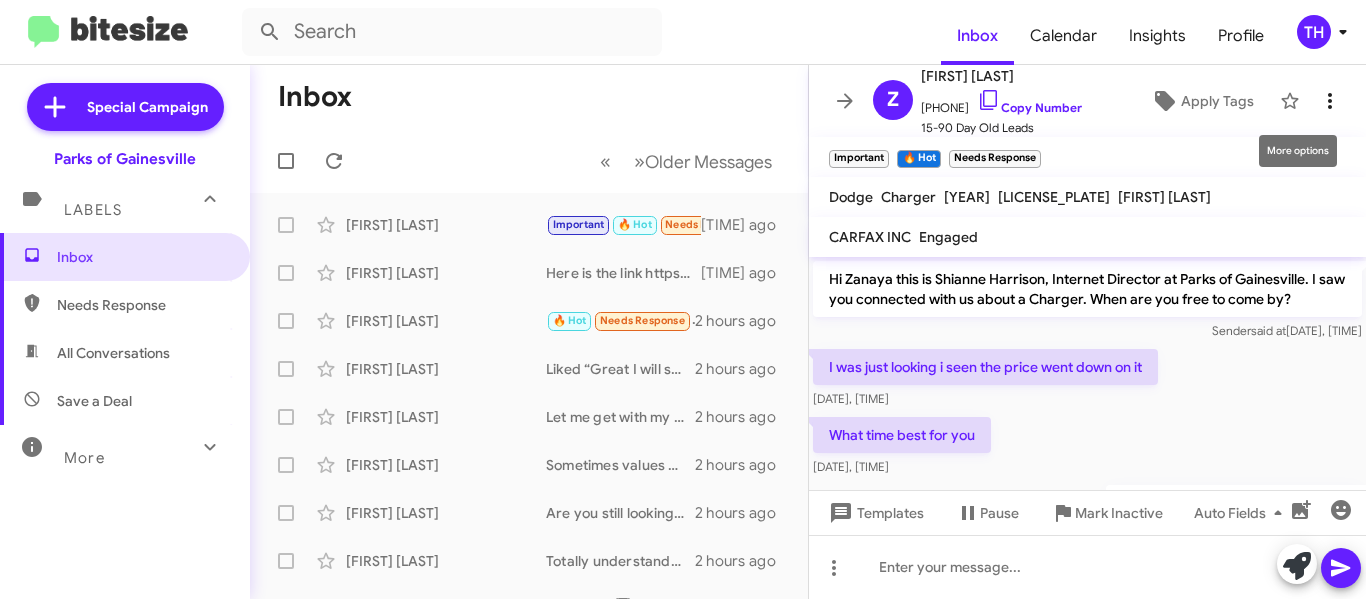 click 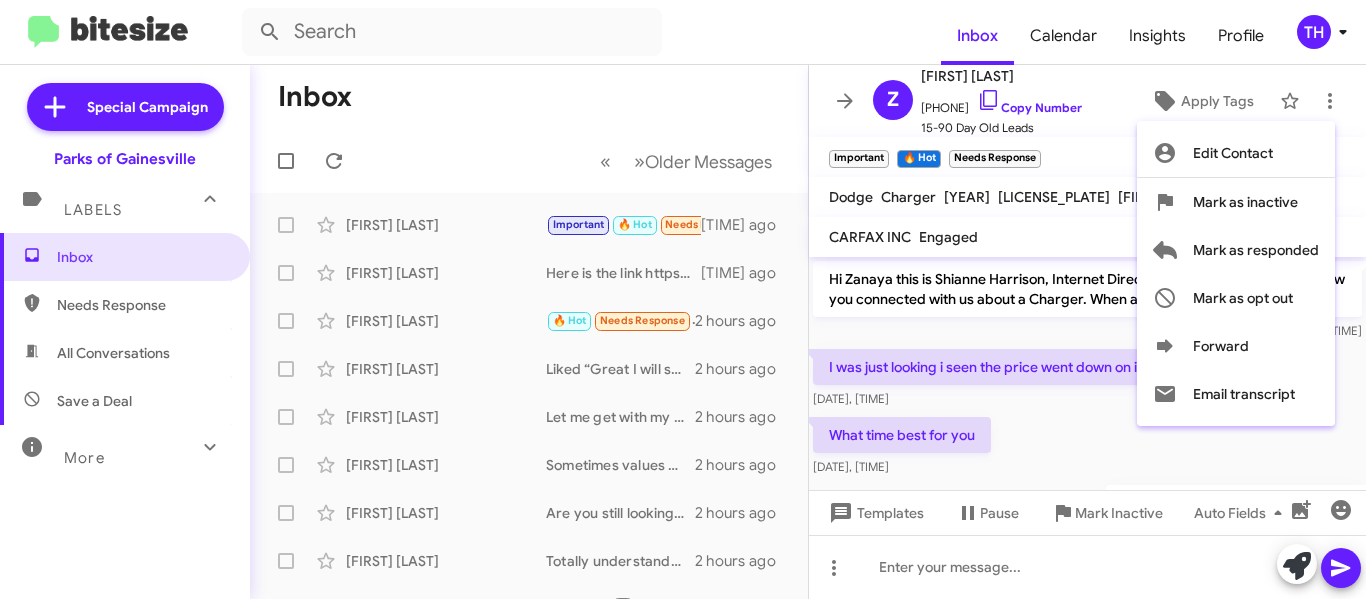 click at bounding box center [683, 299] 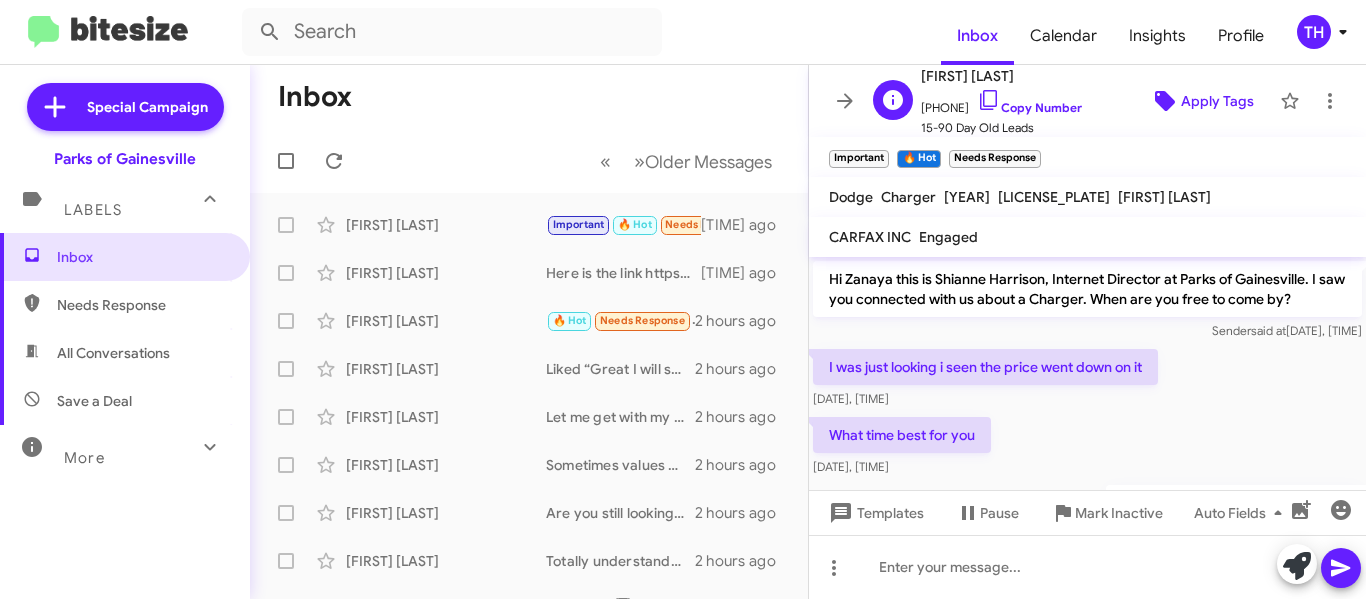 click on "Apply Tags" 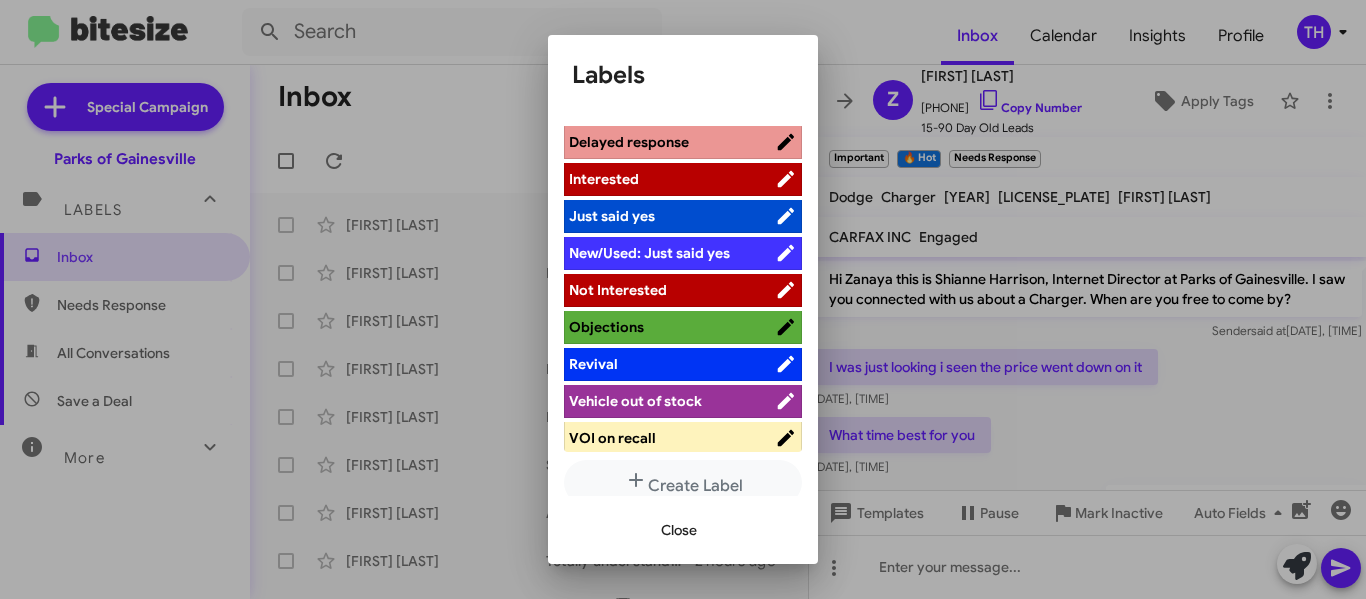 scroll, scrollTop: 288, scrollLeft: 0, axis: vertical 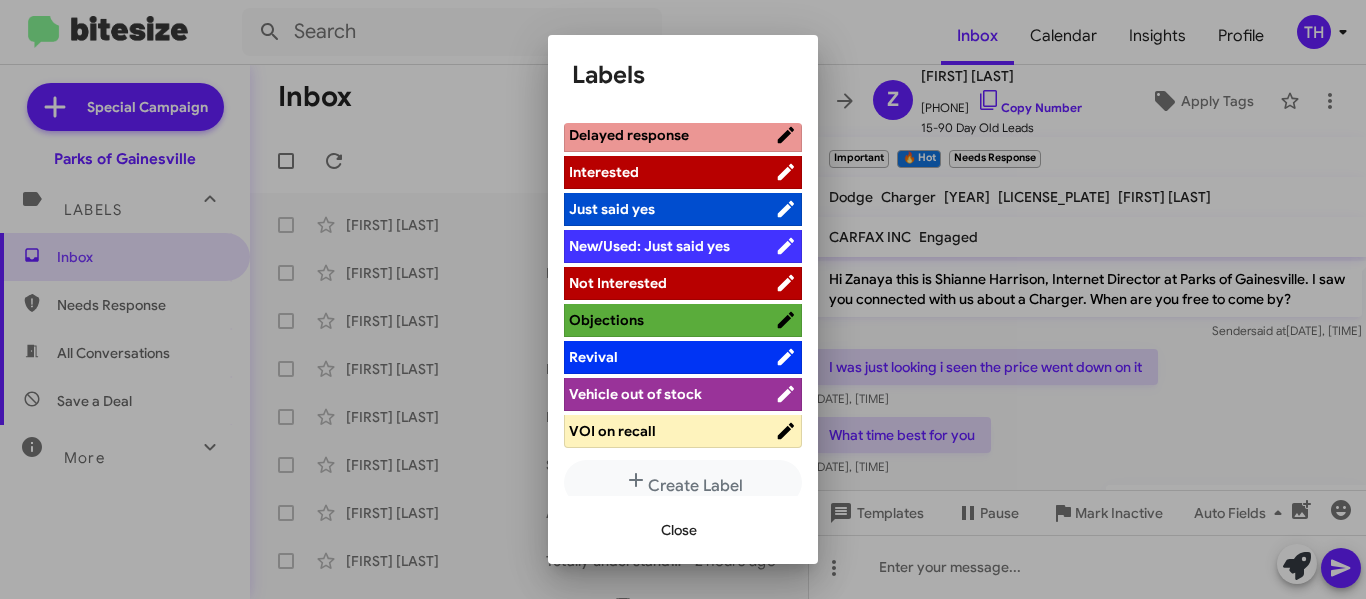 click at bounding box center (683, 299) 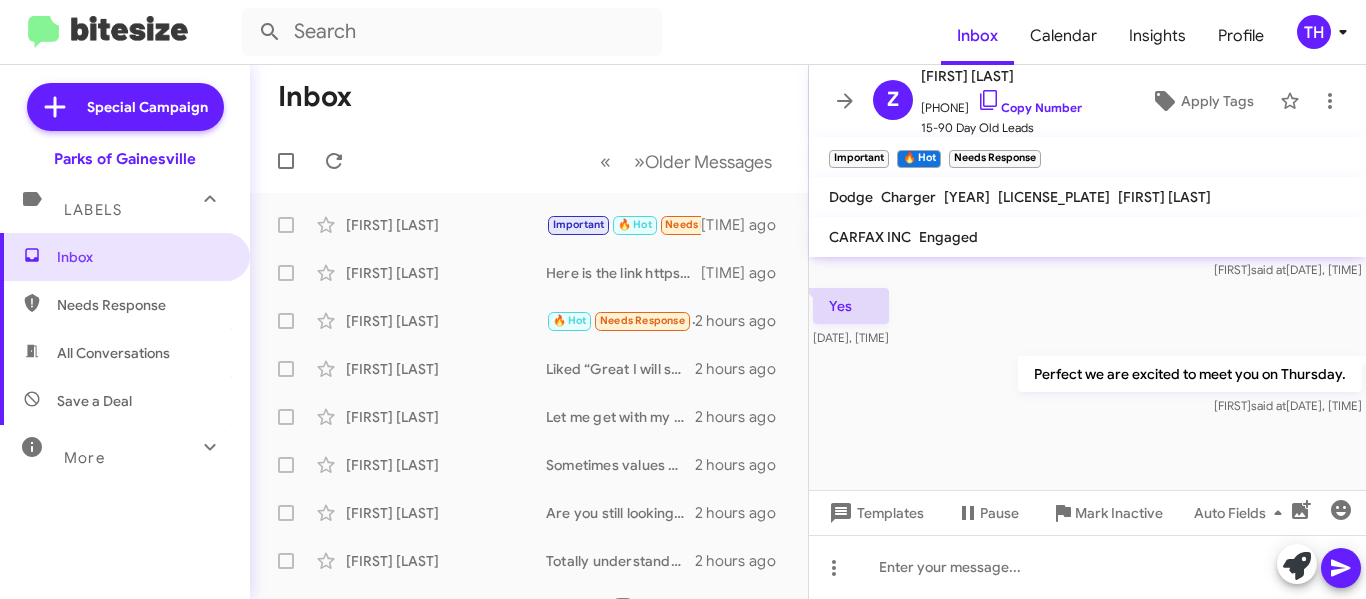 scroll, scrollTop: 945, scrollLeft: 0, axis: vertical 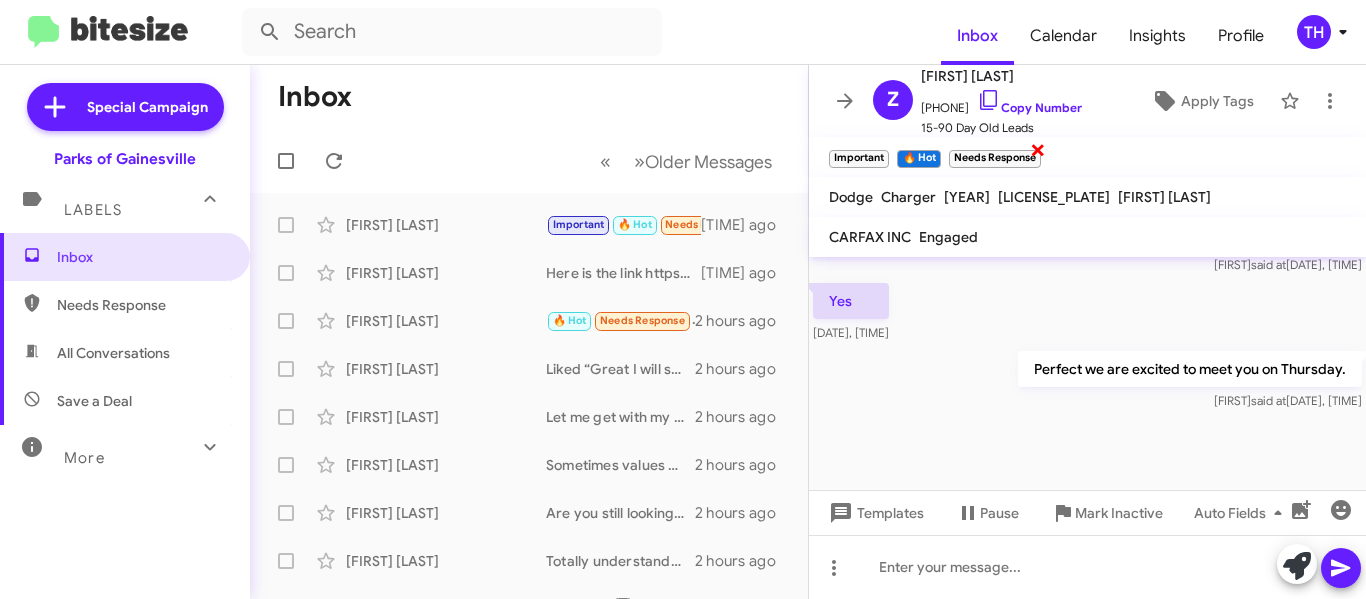 click on "×" 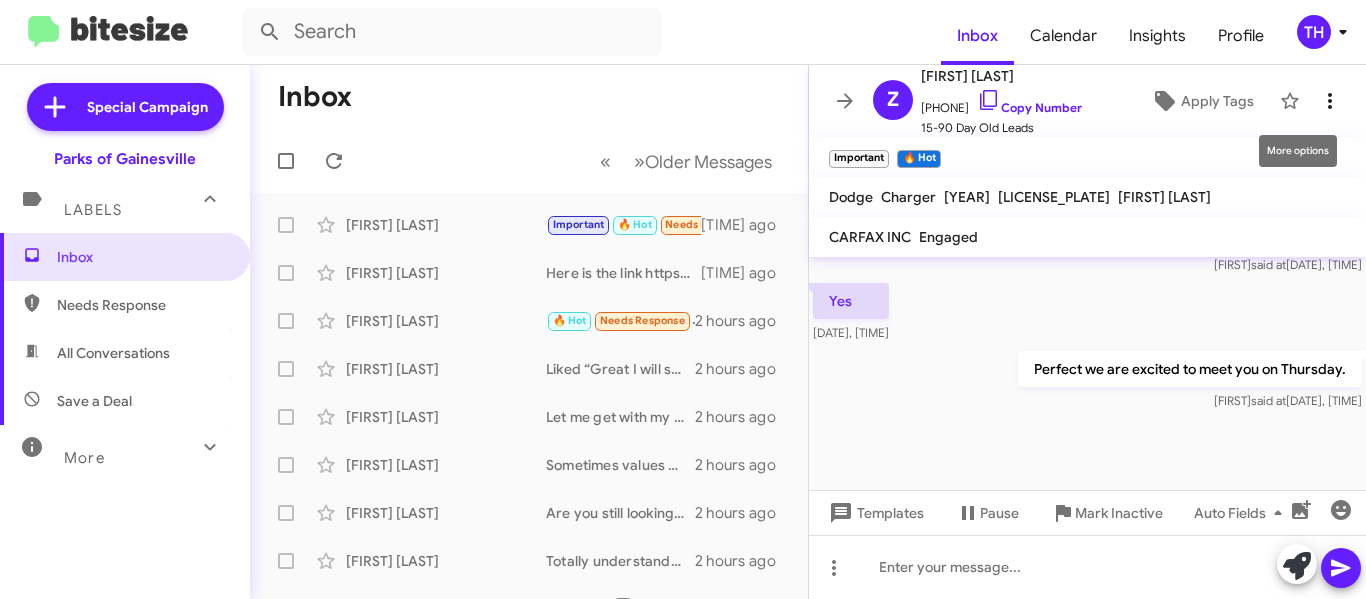 click 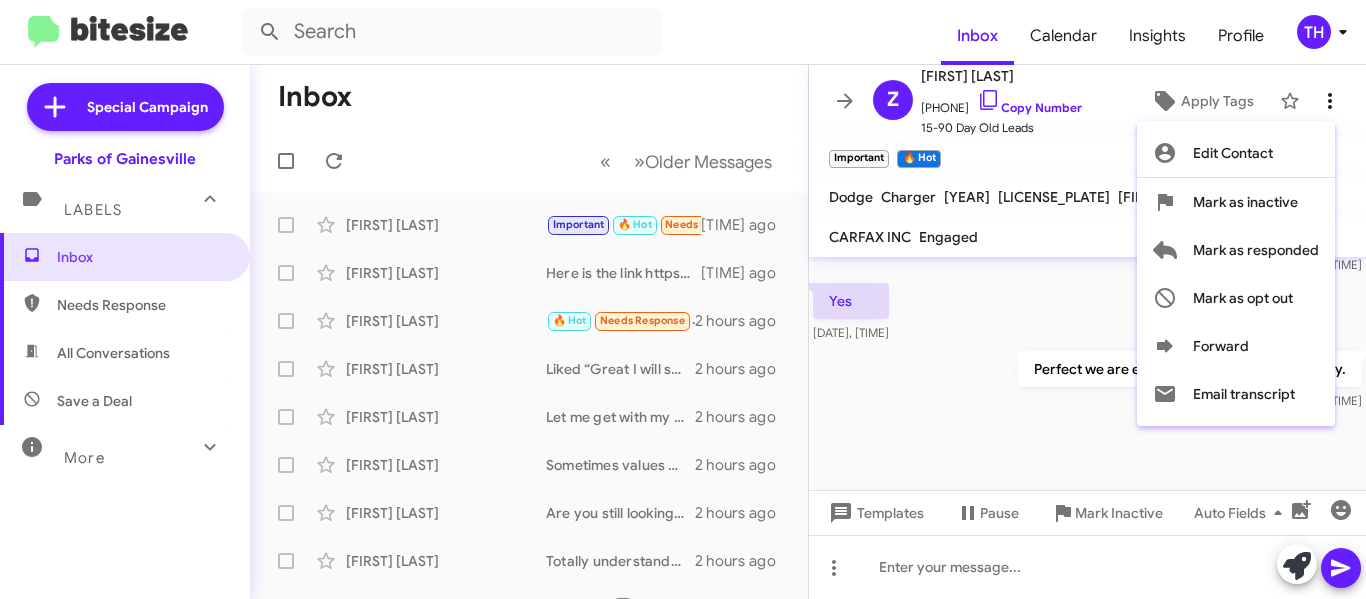 click at bounding box center (683, 299) 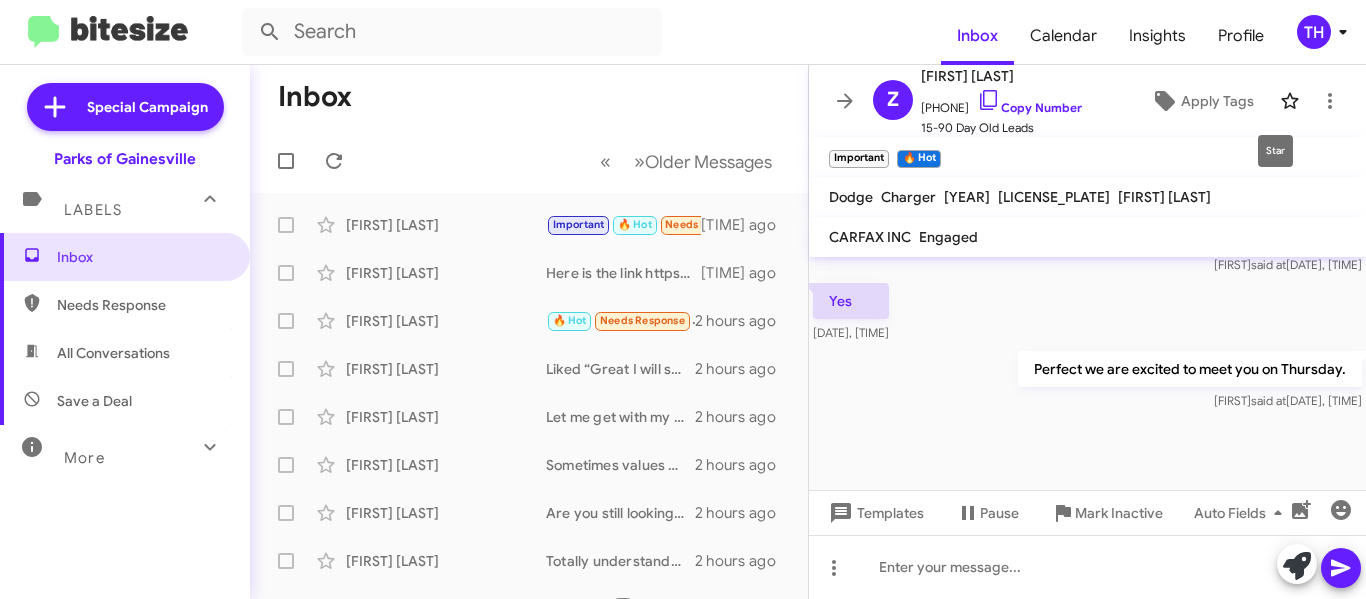 click 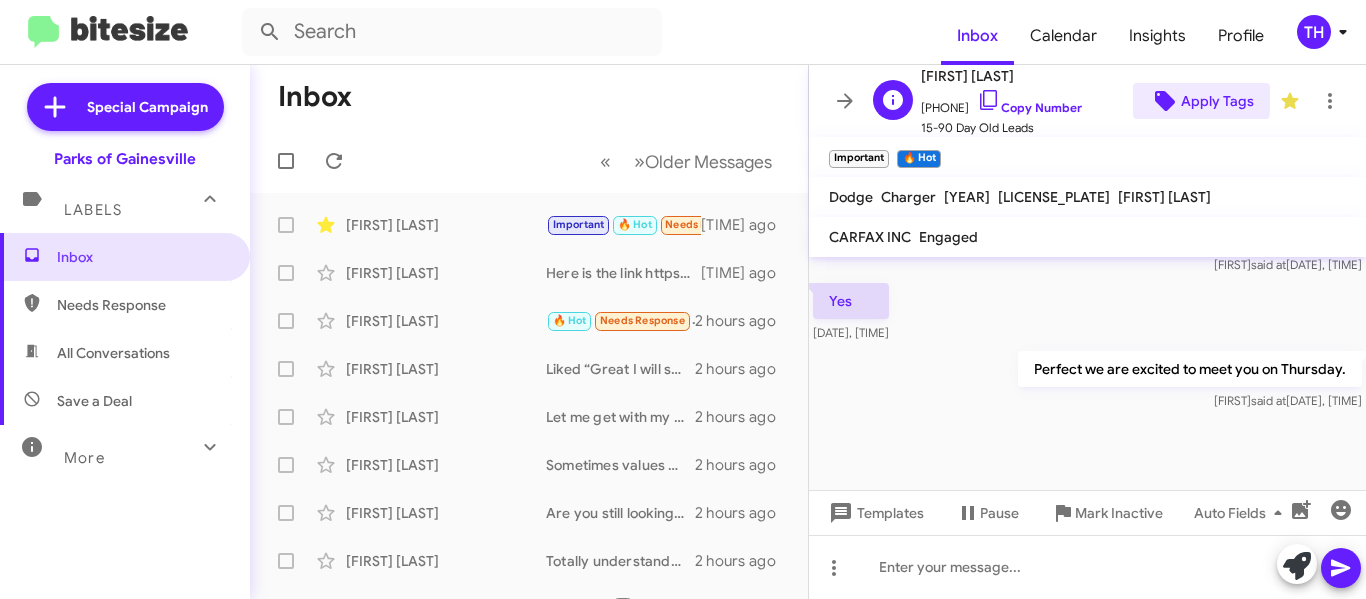 click on "Apply Tags" 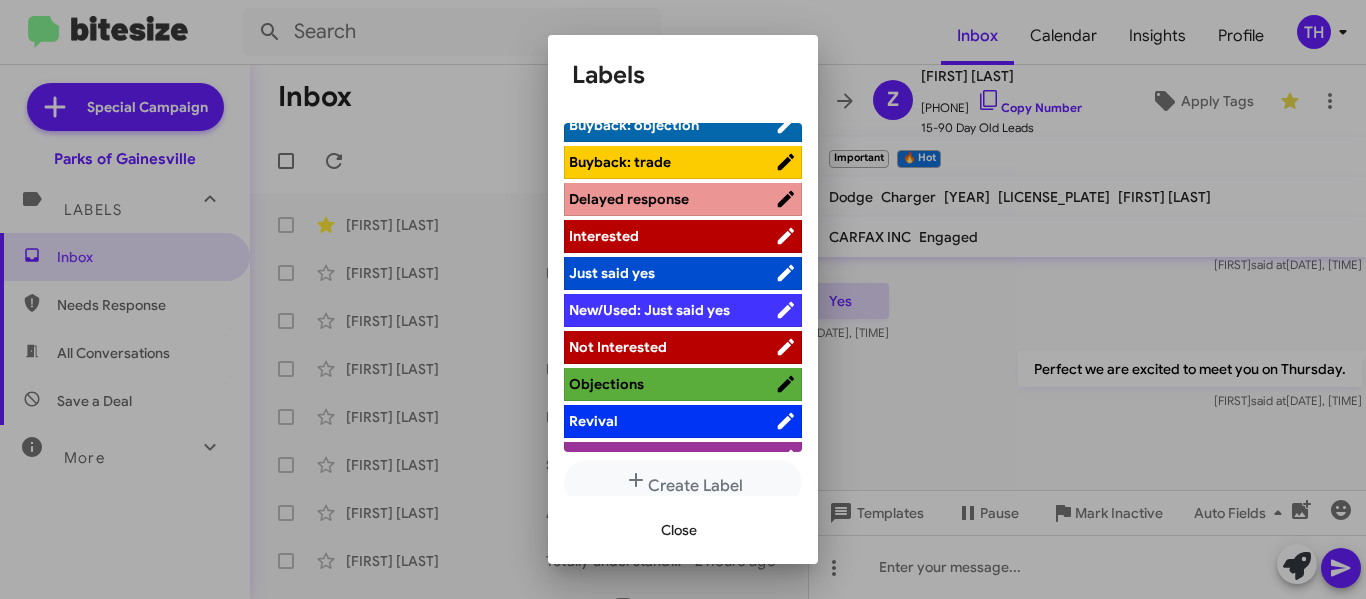 scroll, scrollTop: 288, scrollLeft: 0, axis: vertical 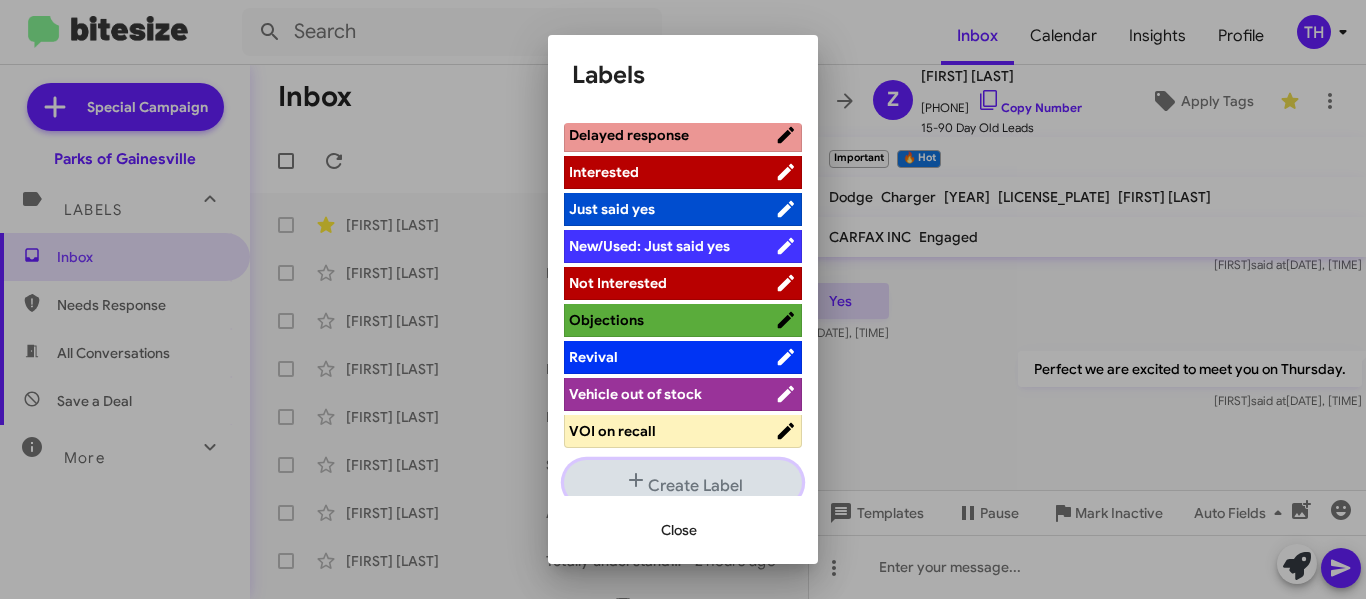 click on "Create Label" at bounding box center [683, 482] 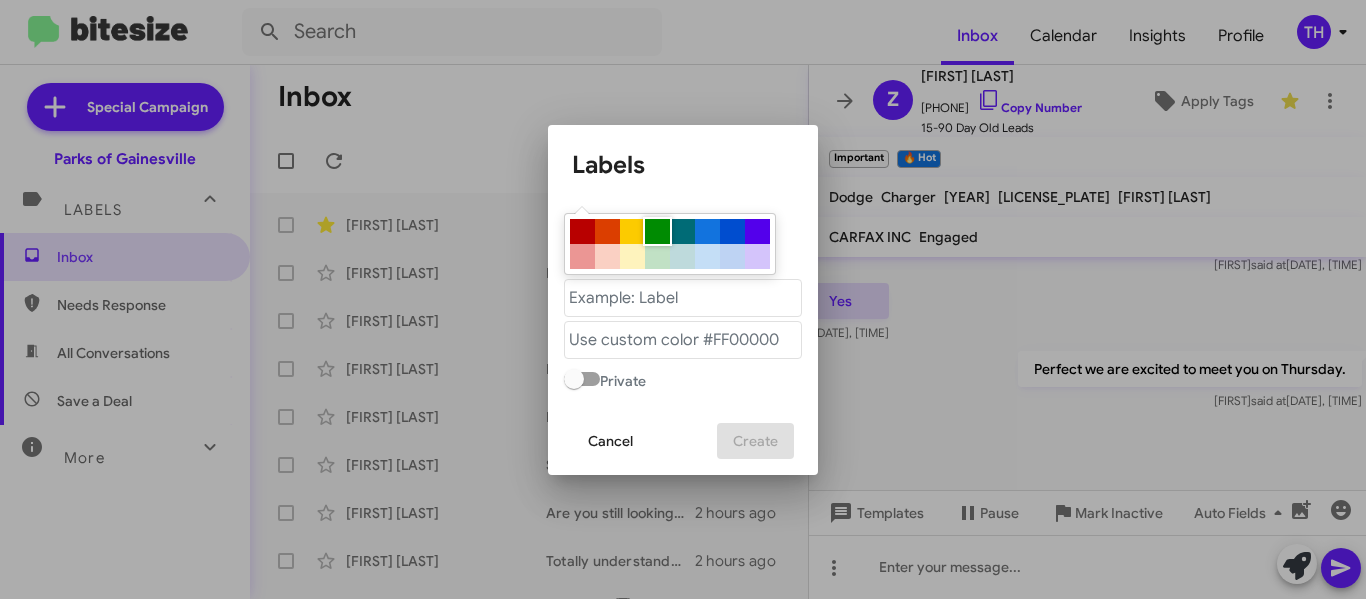 click at bounding box center [657, 231] 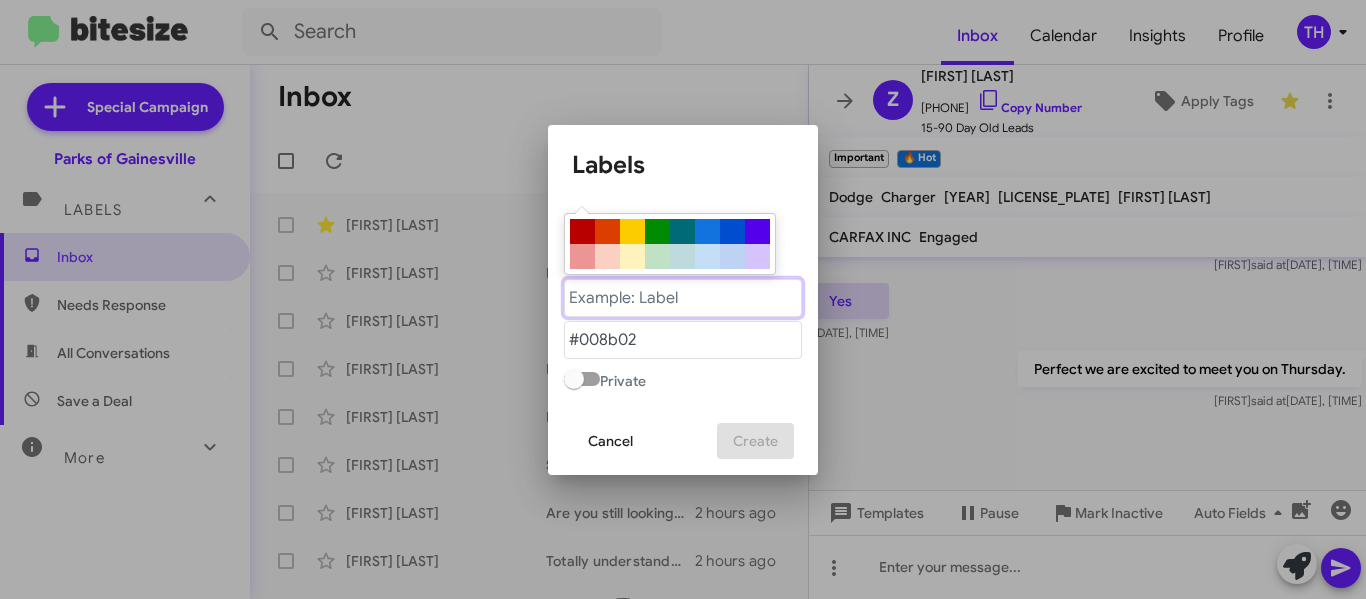 click at bounding box center (683, 298) 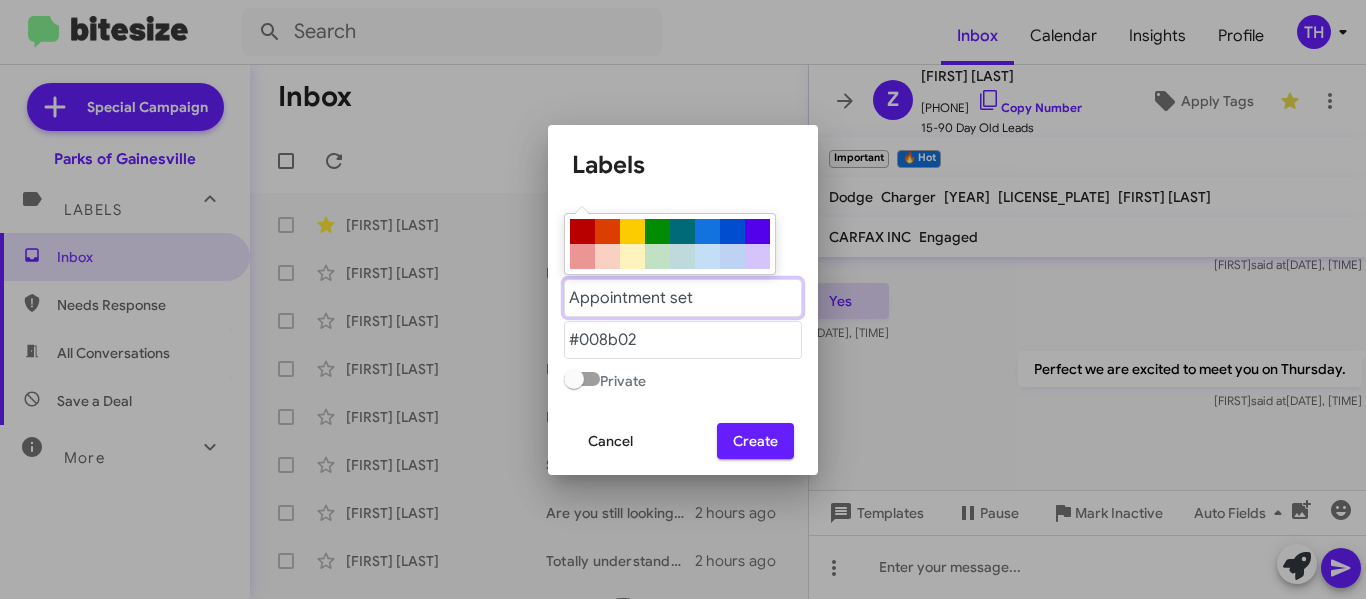 type on "Appointment set" 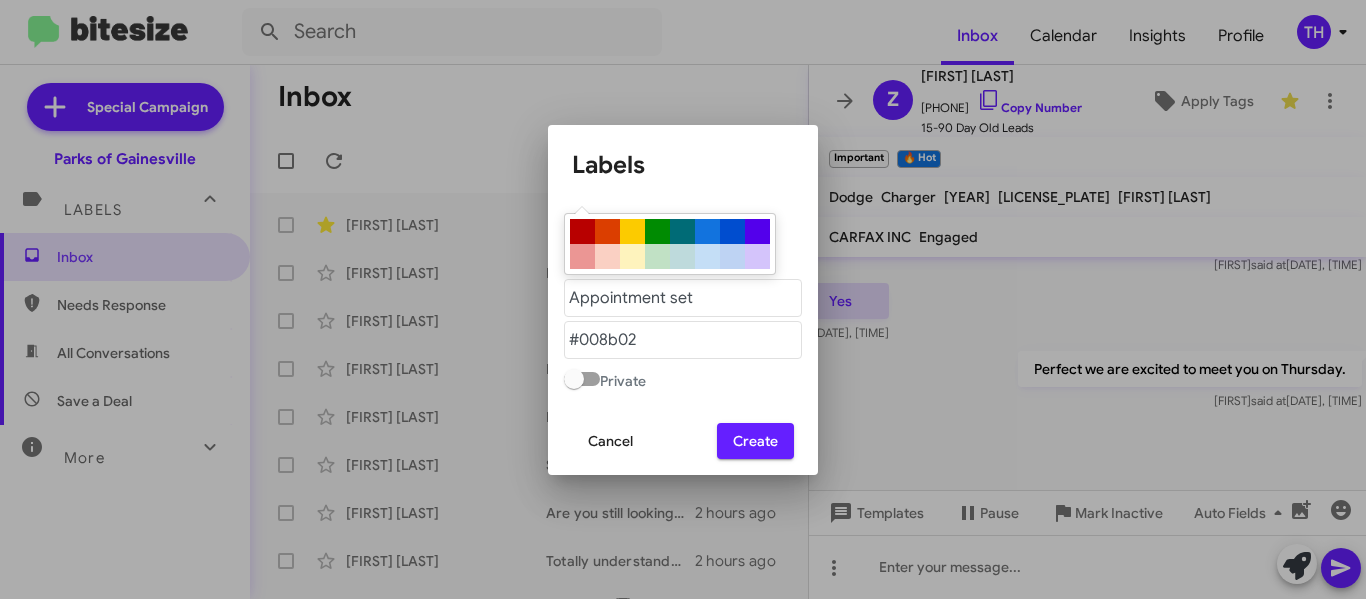 click on "Create" at bounding box center (755, 441) 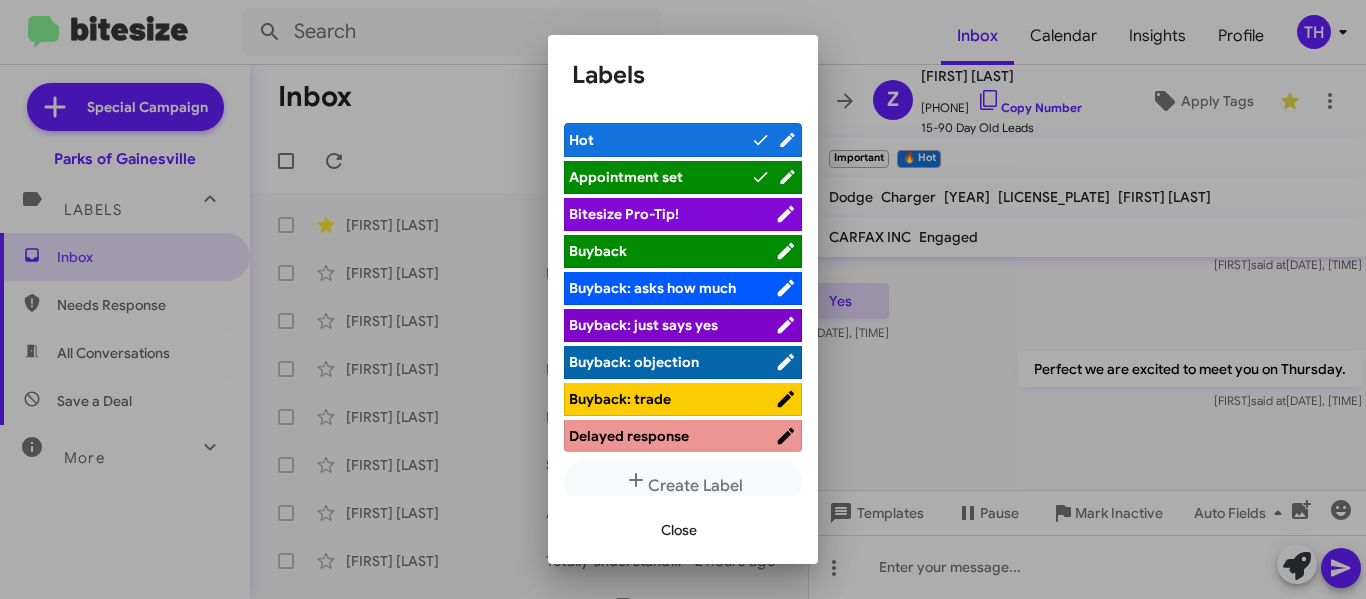 click on "Appointment set" at bounding box center [626, 177] 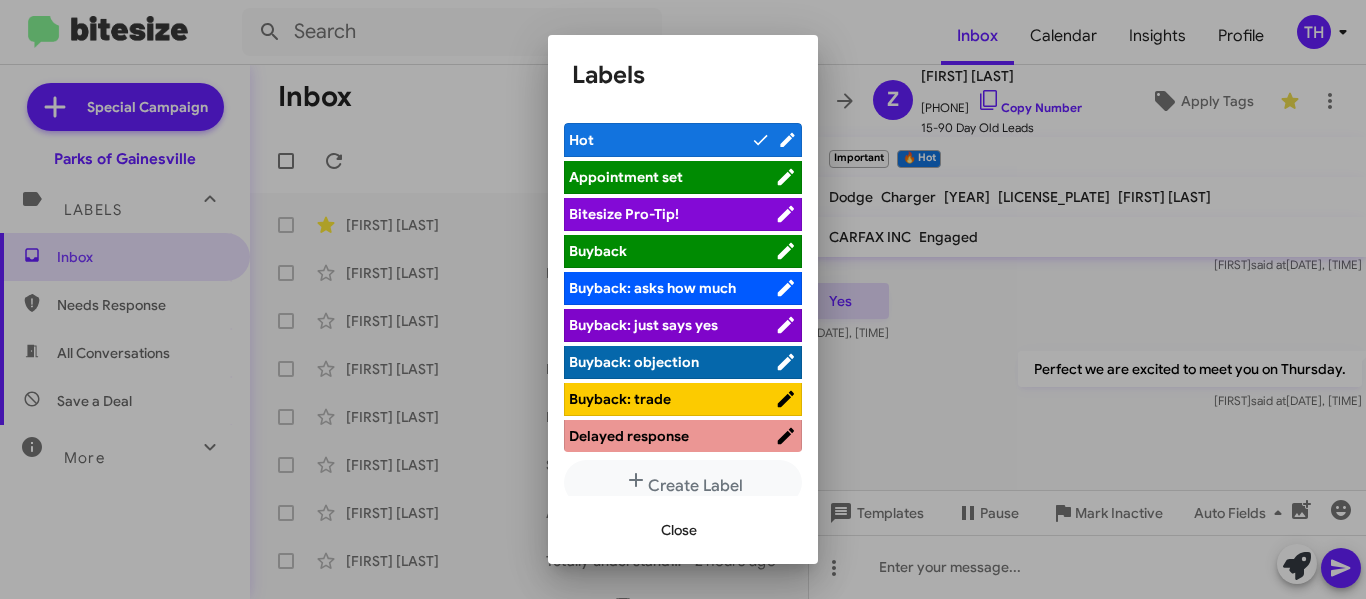click on "Close" at bounding box center (679, 530) 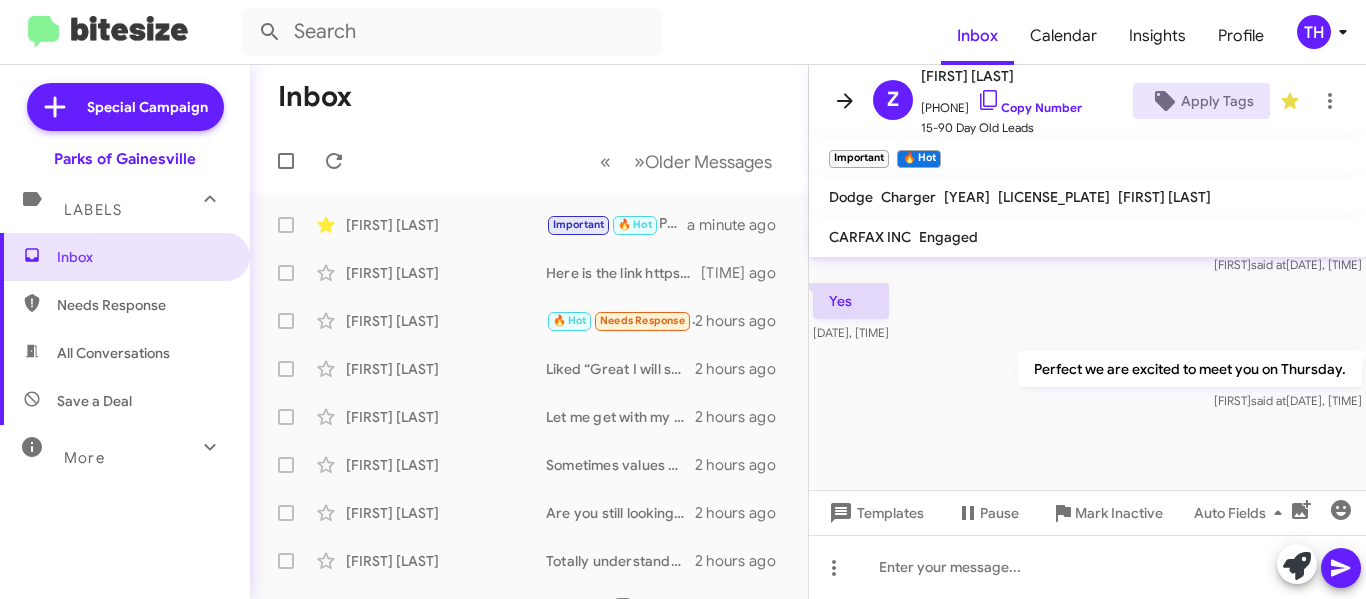 click 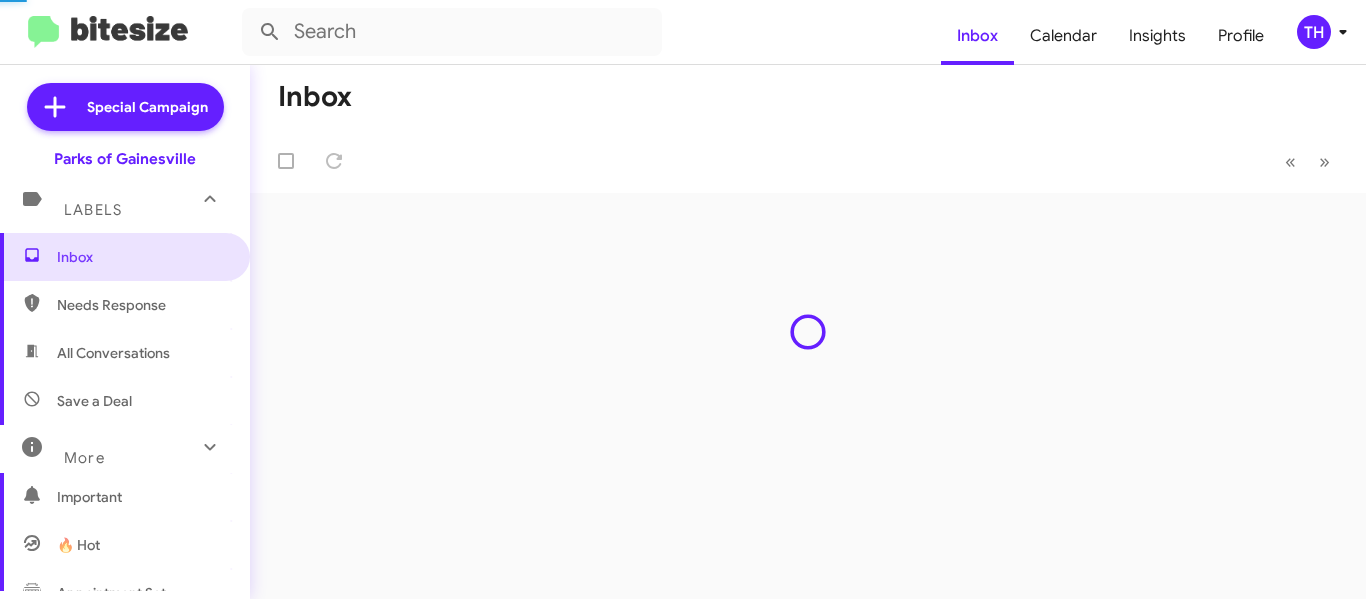 scroll, scrollTop: 0, scrollLeft: 0, axis: both 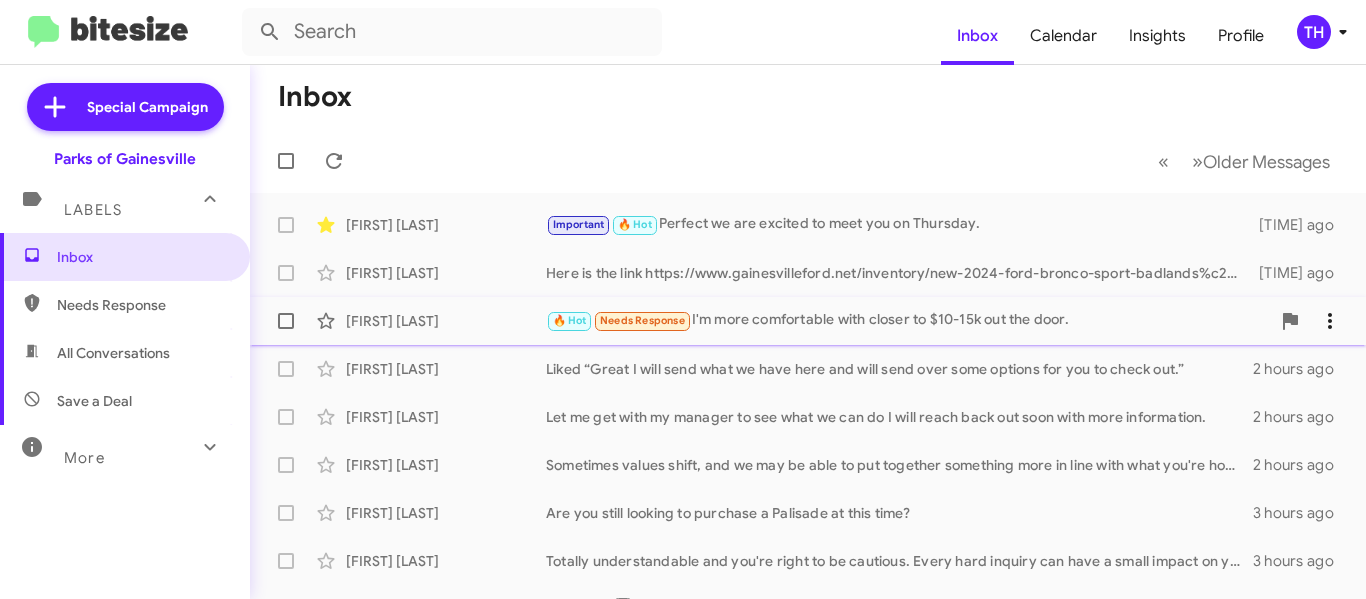 click 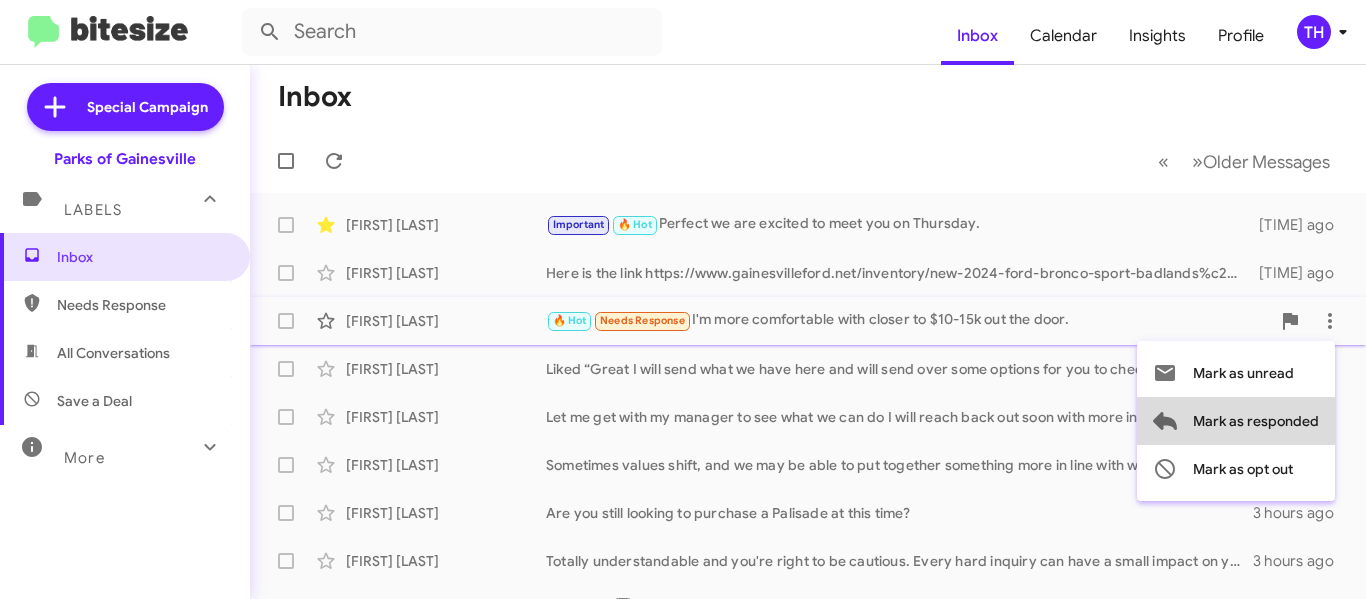 click on "Mark as responded" at bounding box center (1256, 421) 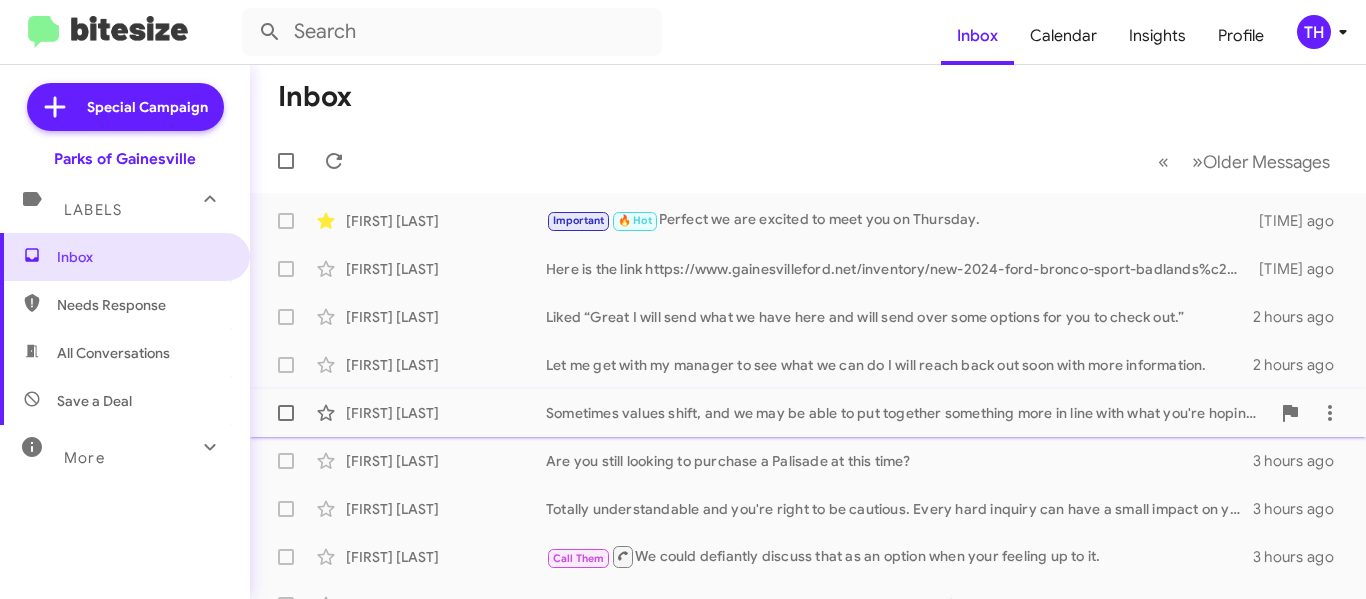 scroll, scrollTop: 0, scrollLeft: 0, axis: both 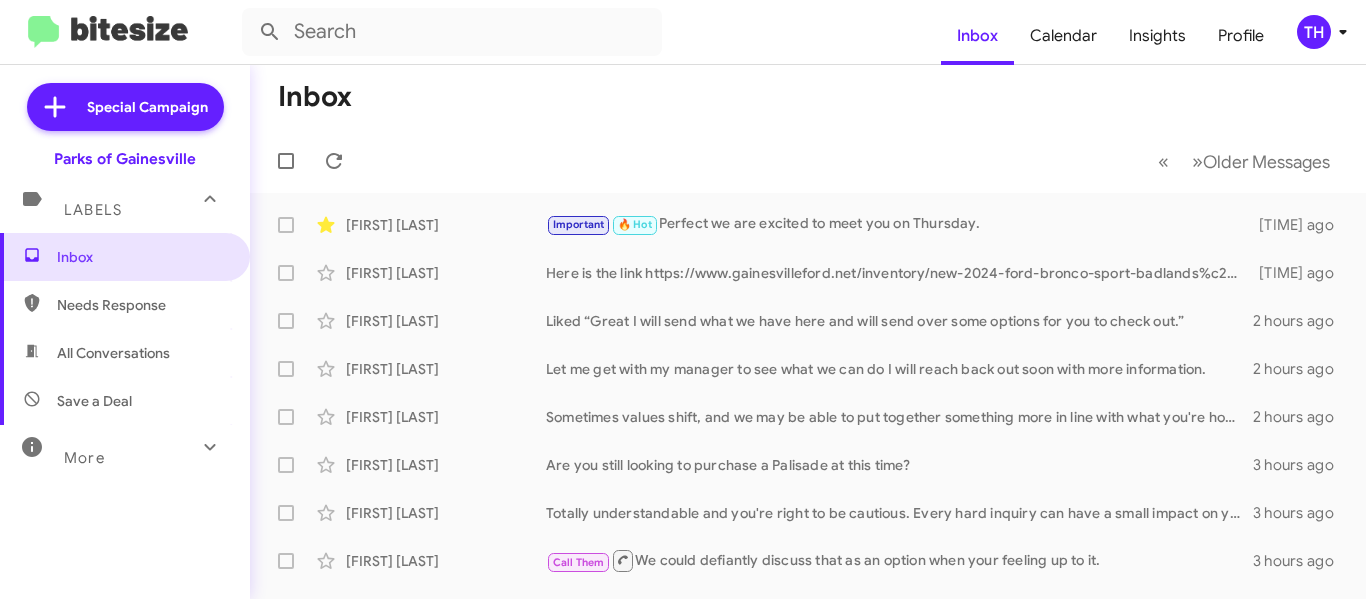 click on "« Previous » Next   Older Messages" 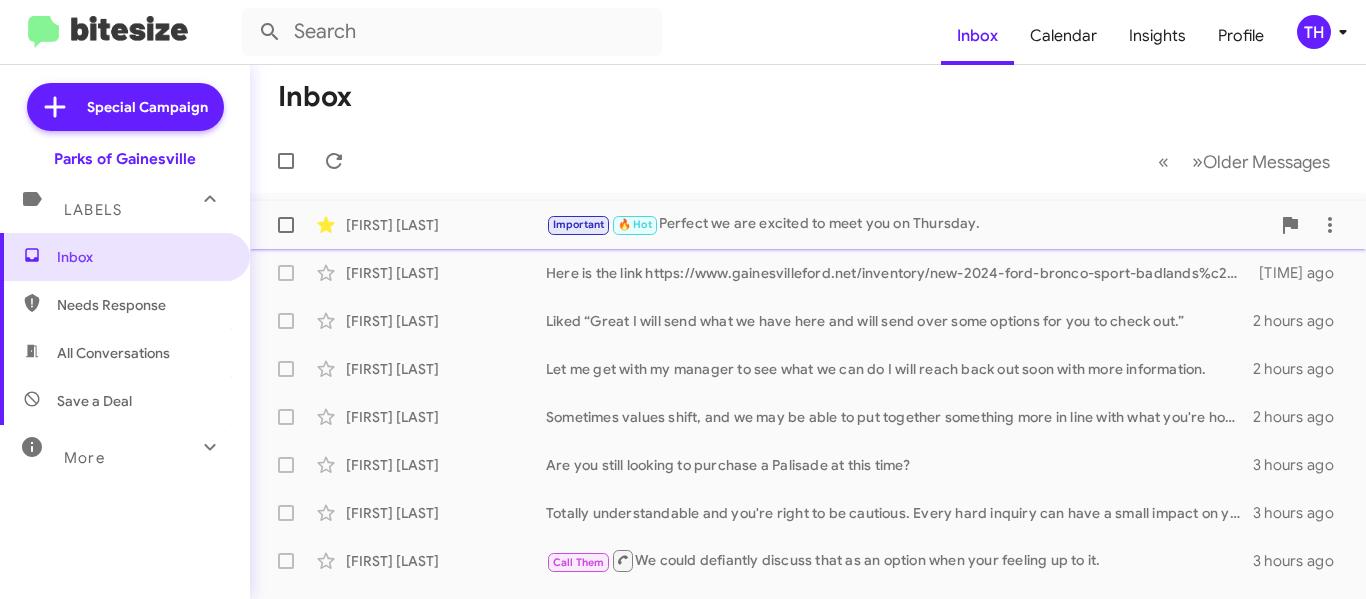 click on "Important   🔥 Hot   Perfect we are excited to meet you on Thursday." 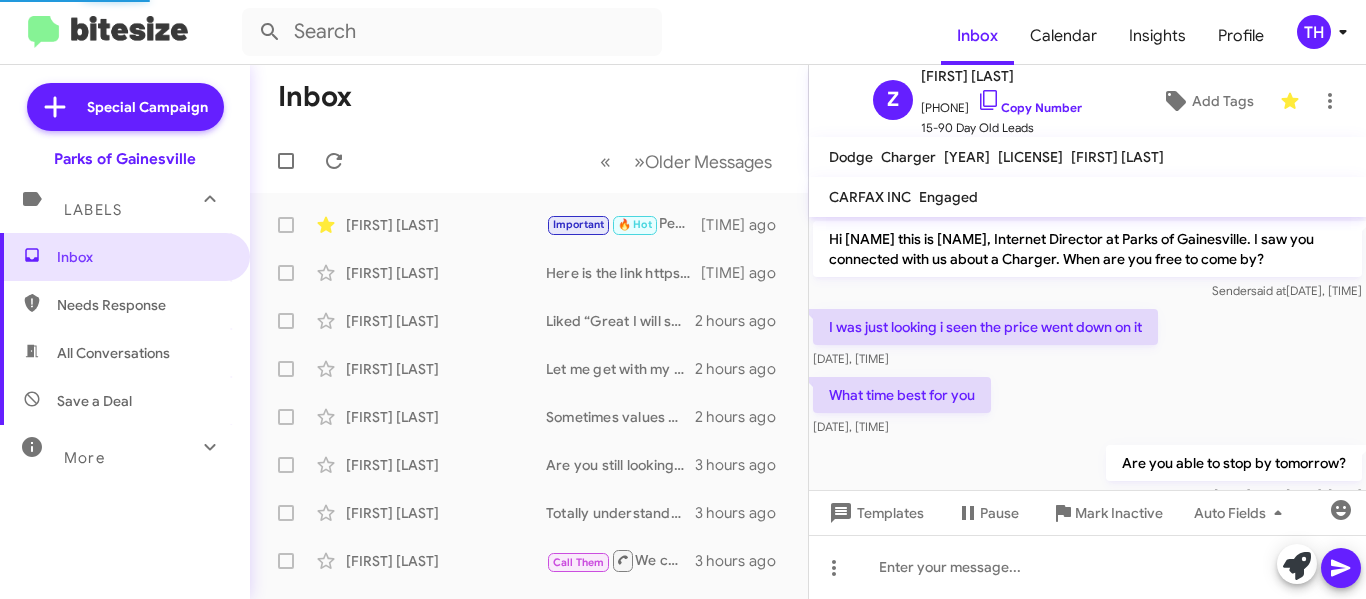 scroll, scrollTop: 991, scrollLeft: 0, axis: vertical 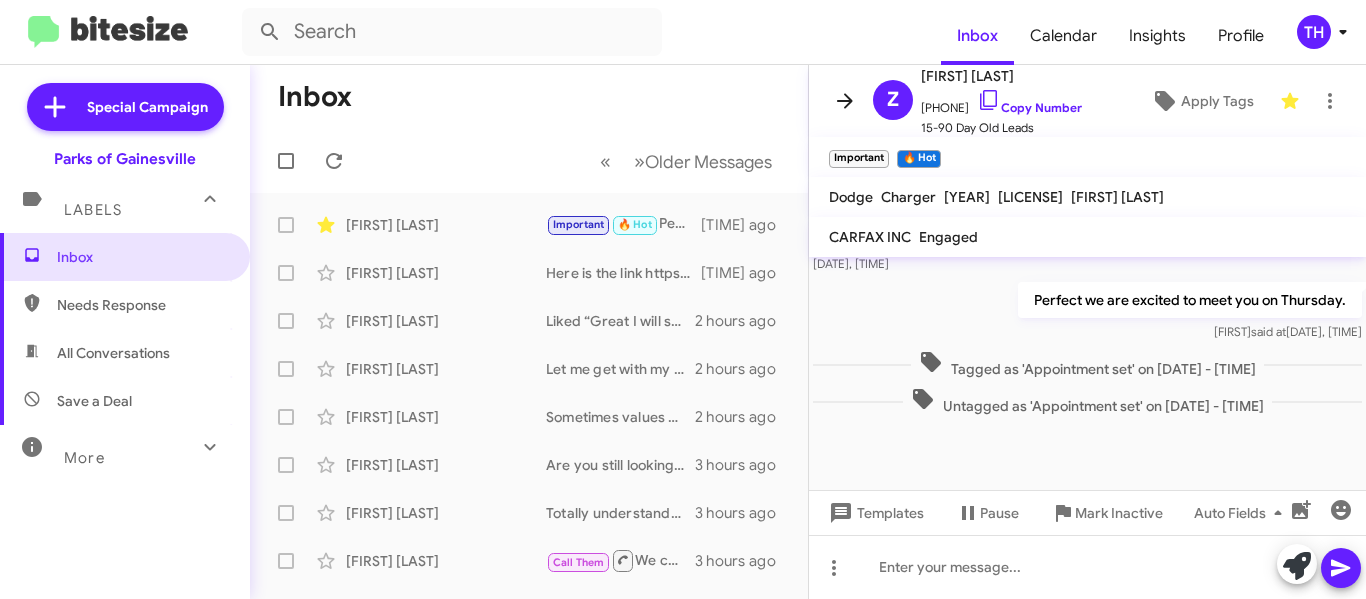 click 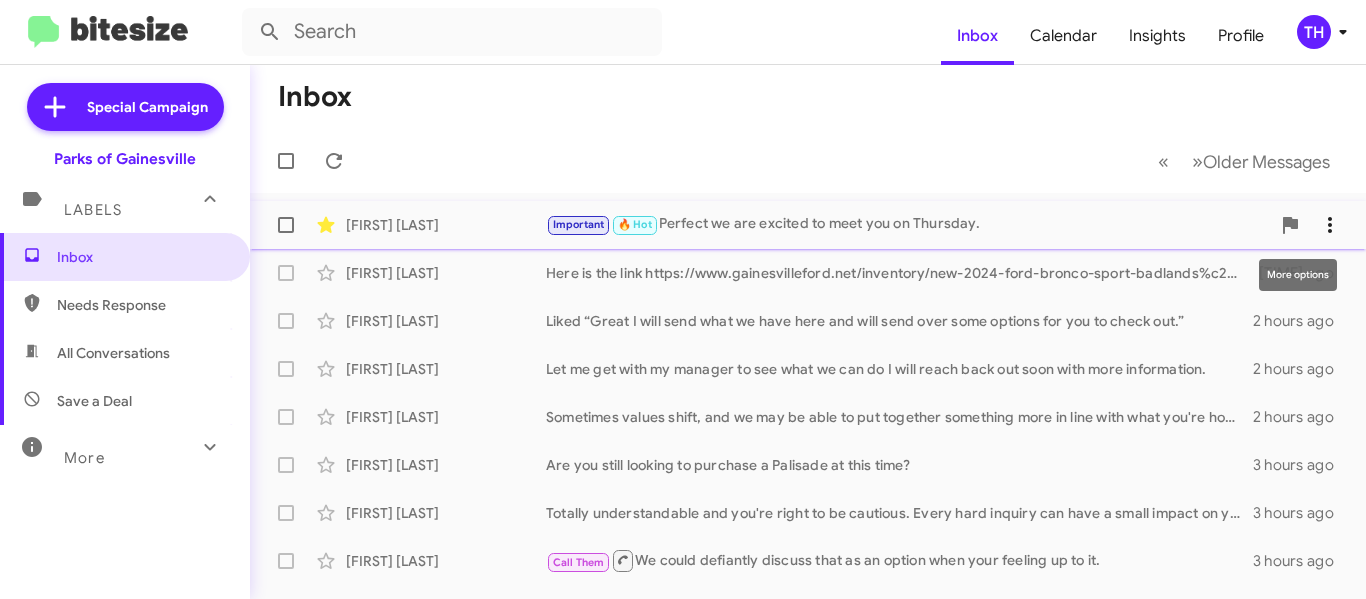 click 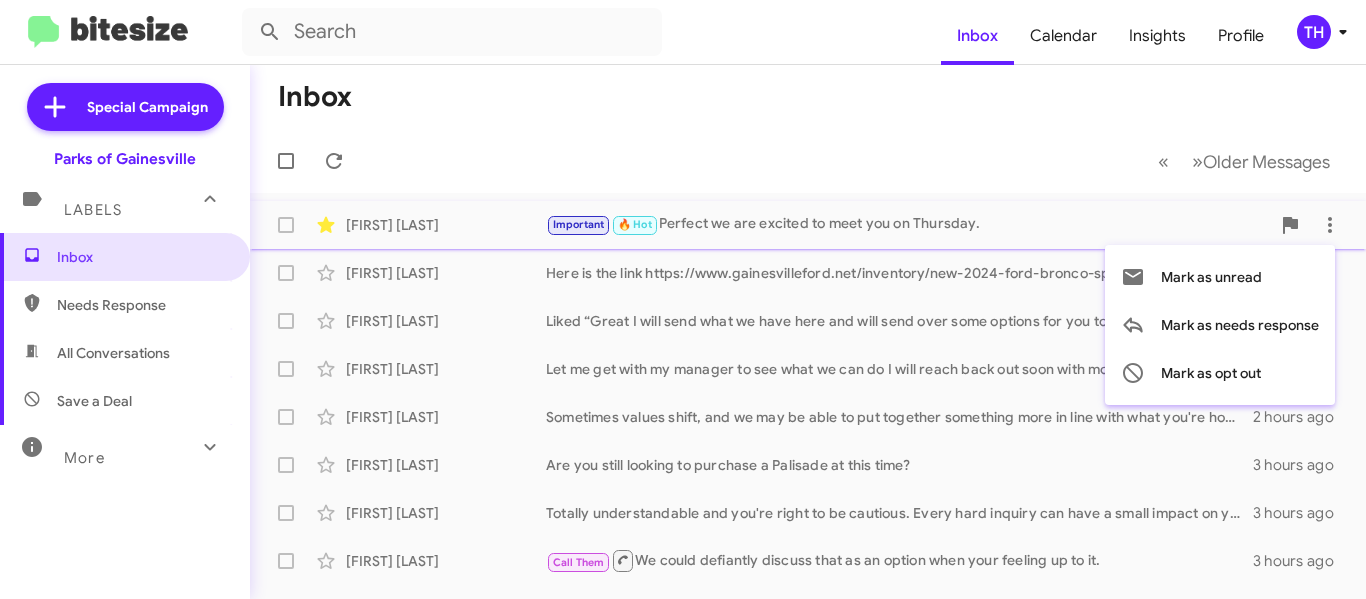 click at bounding box center [683, 299] 